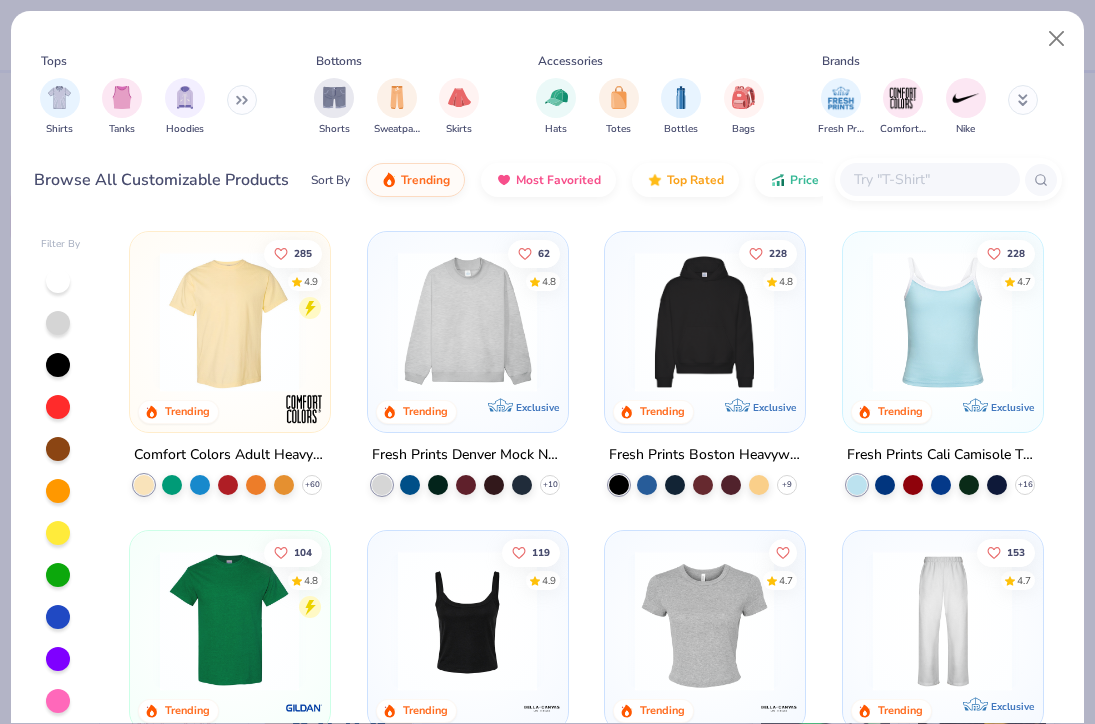 scroll, scrollTop: 0, scrollLeft: 0, axis: both 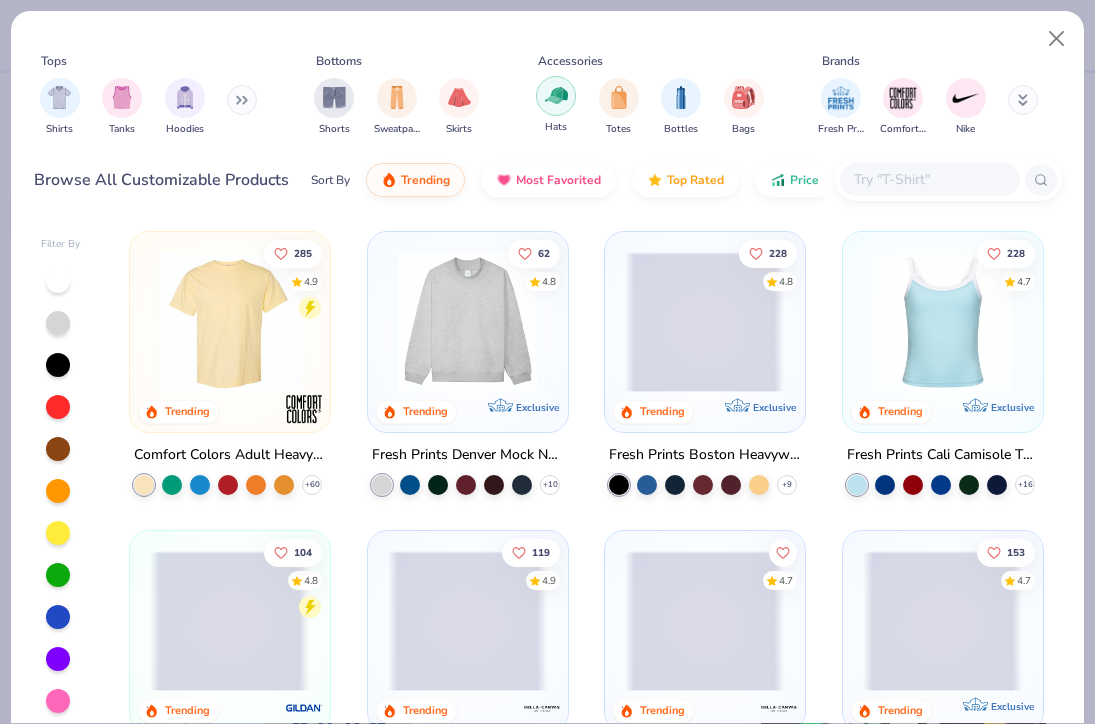click at bounding box center [556, 95] 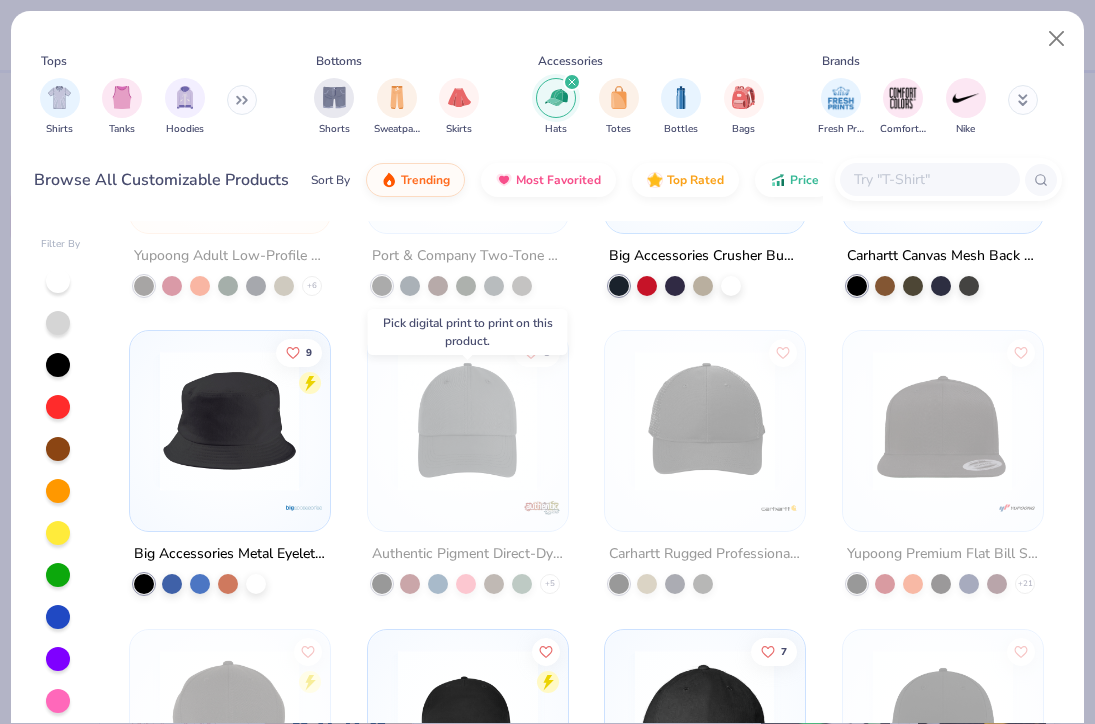 scroll, scrollTop: 1093, scrollLeft: 0, axis: vertical 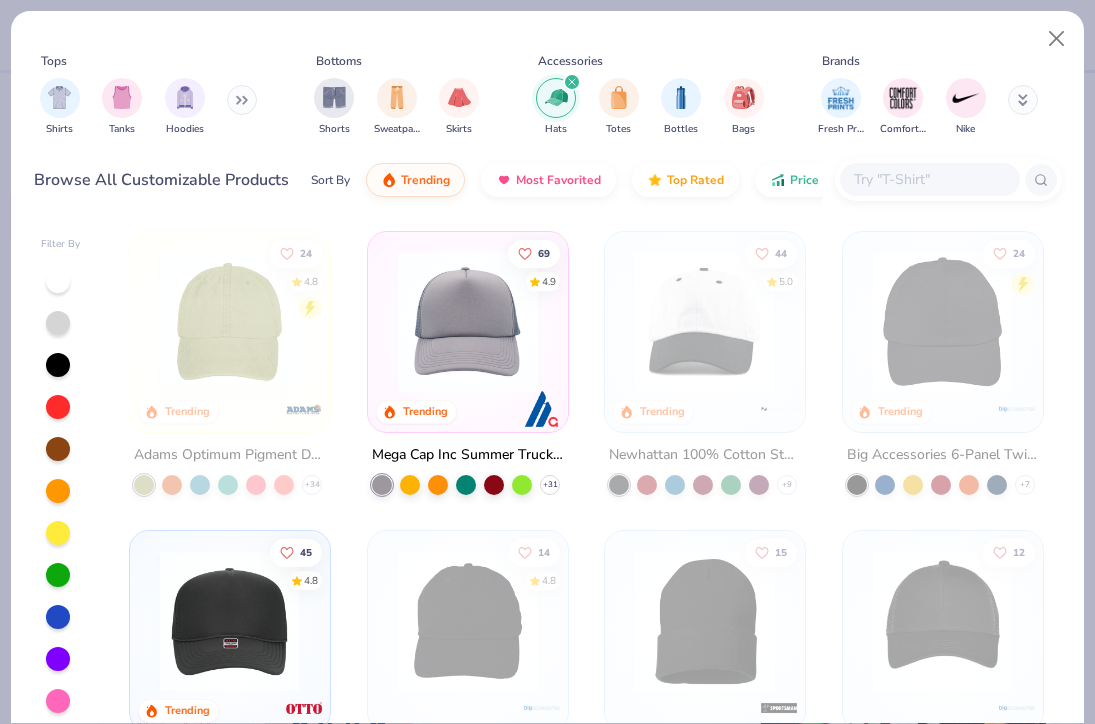 click at bounding box center (468, 322) 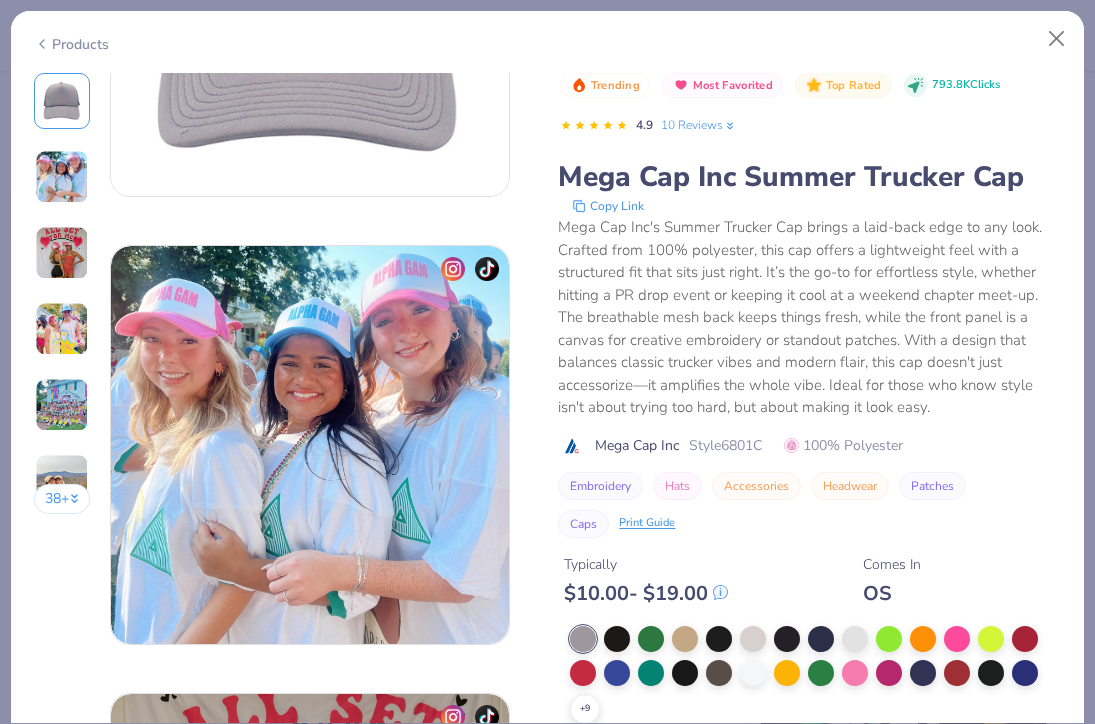 scroll, scrollTop: 392, scrollLeft: 0, axis: vertical 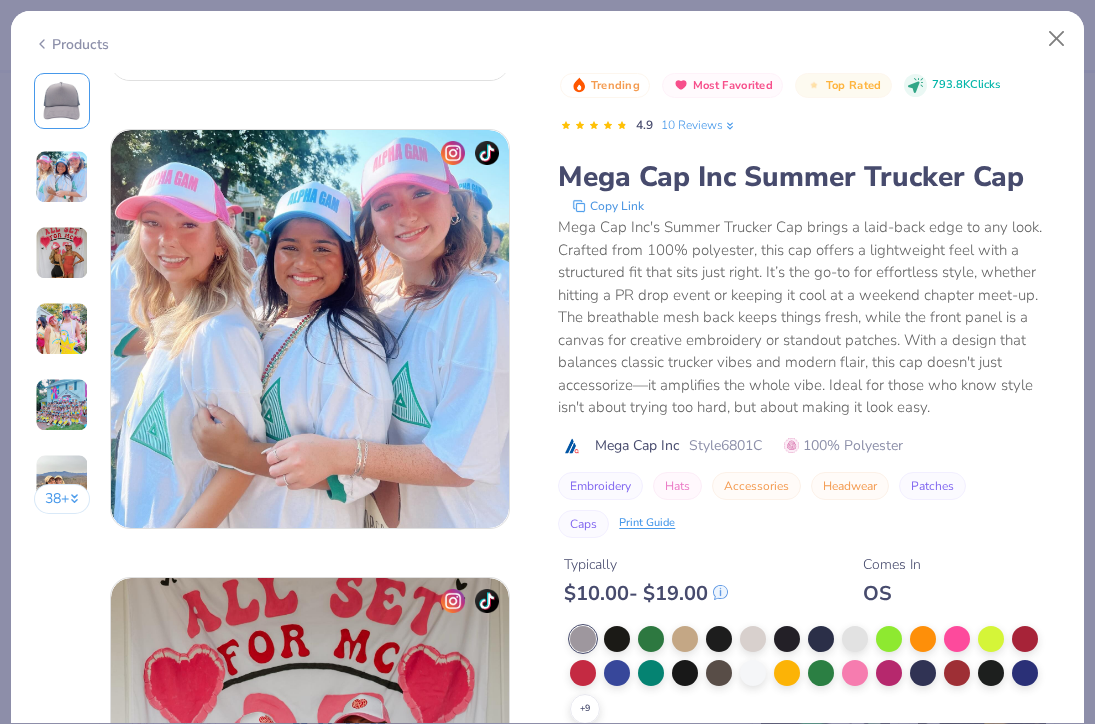 click on "Typically   $ 10.00  - $ 19.00  Comes In OS" at bounding box center [809, 572] 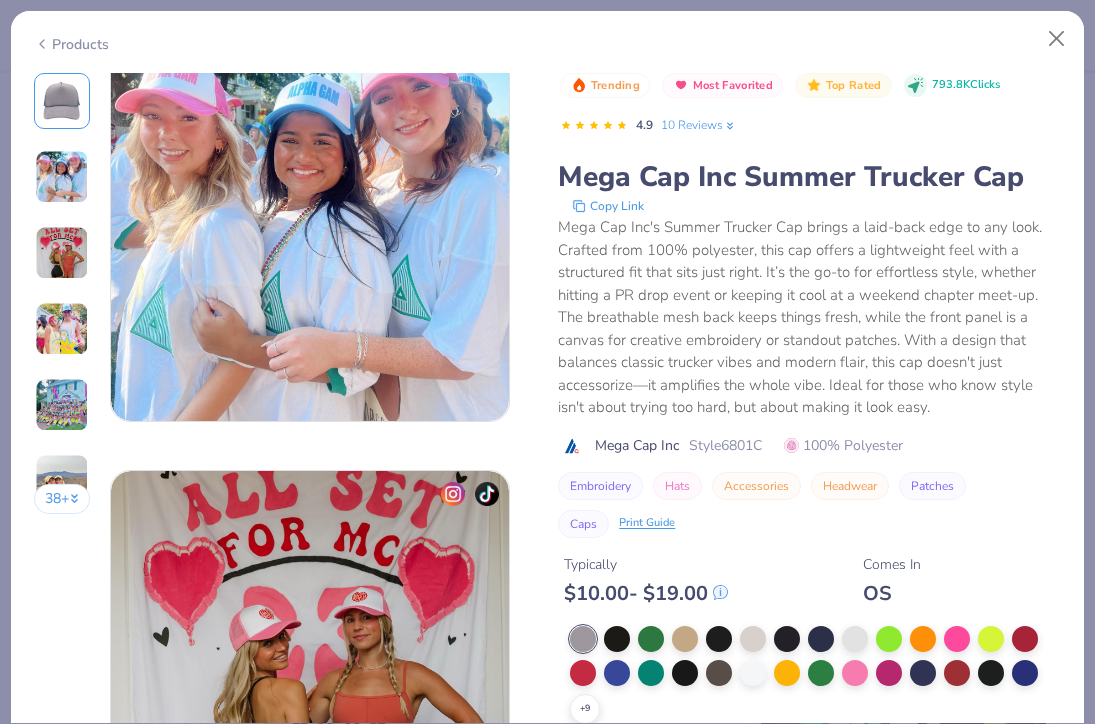 scroll, scrollTop: 500, scrollLeft: 0, axis: vertical 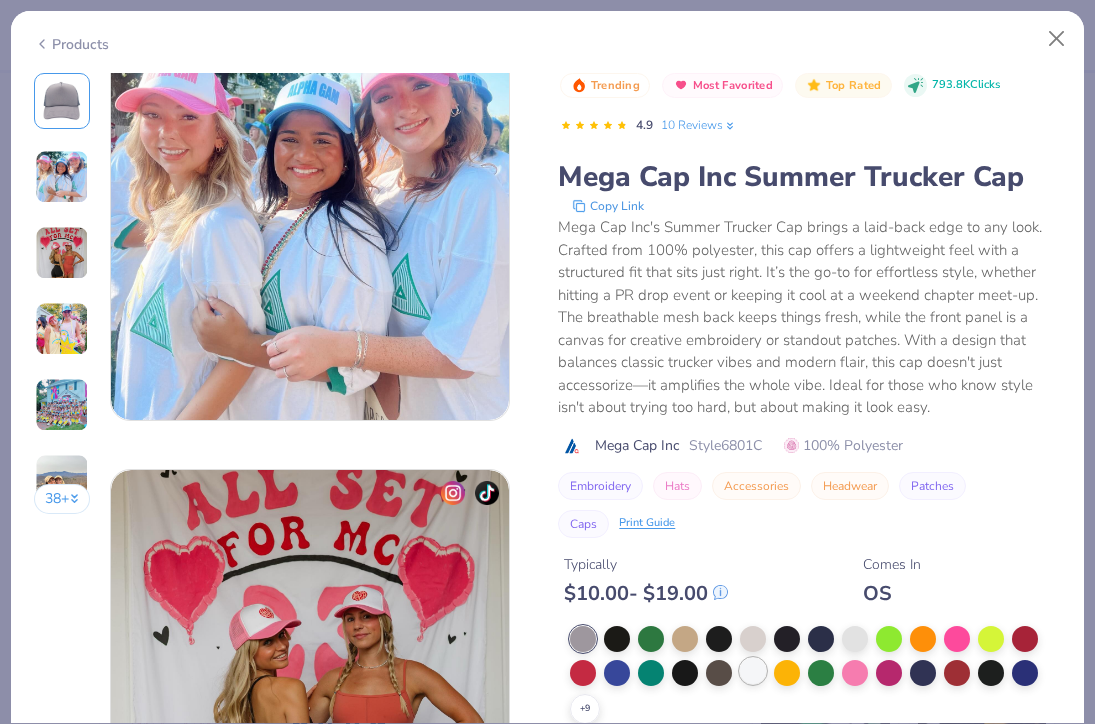 click at bounding box center [753, 671] 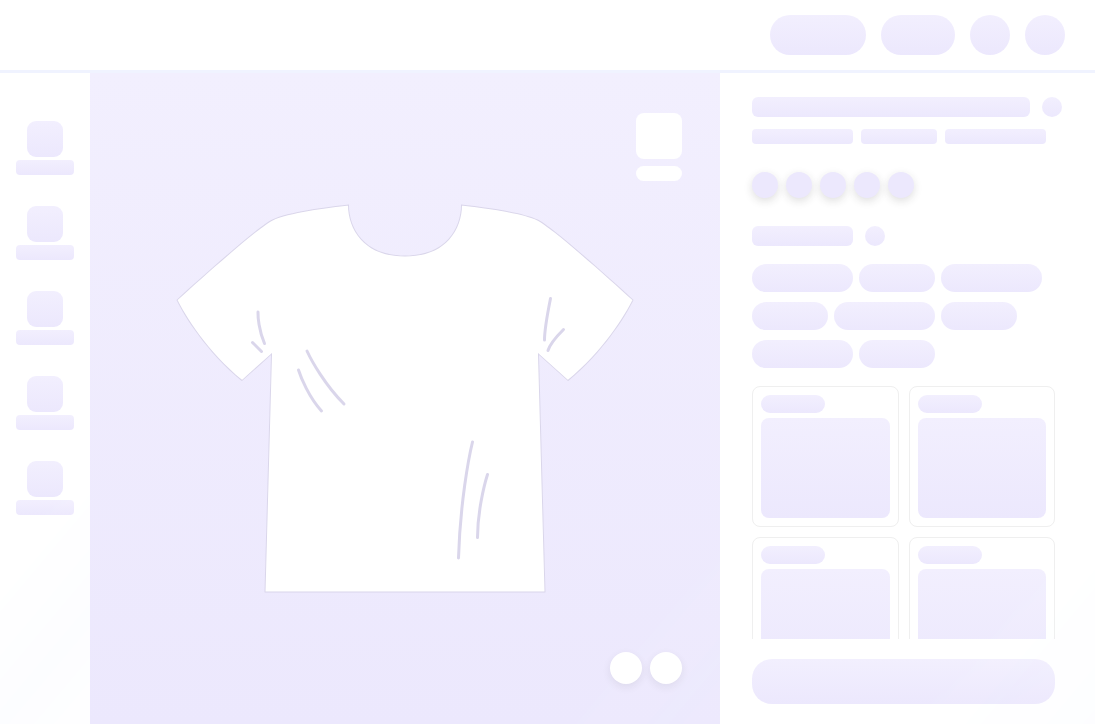 scroll, scrollTop: 0, scrollLeft: 0, axis: both 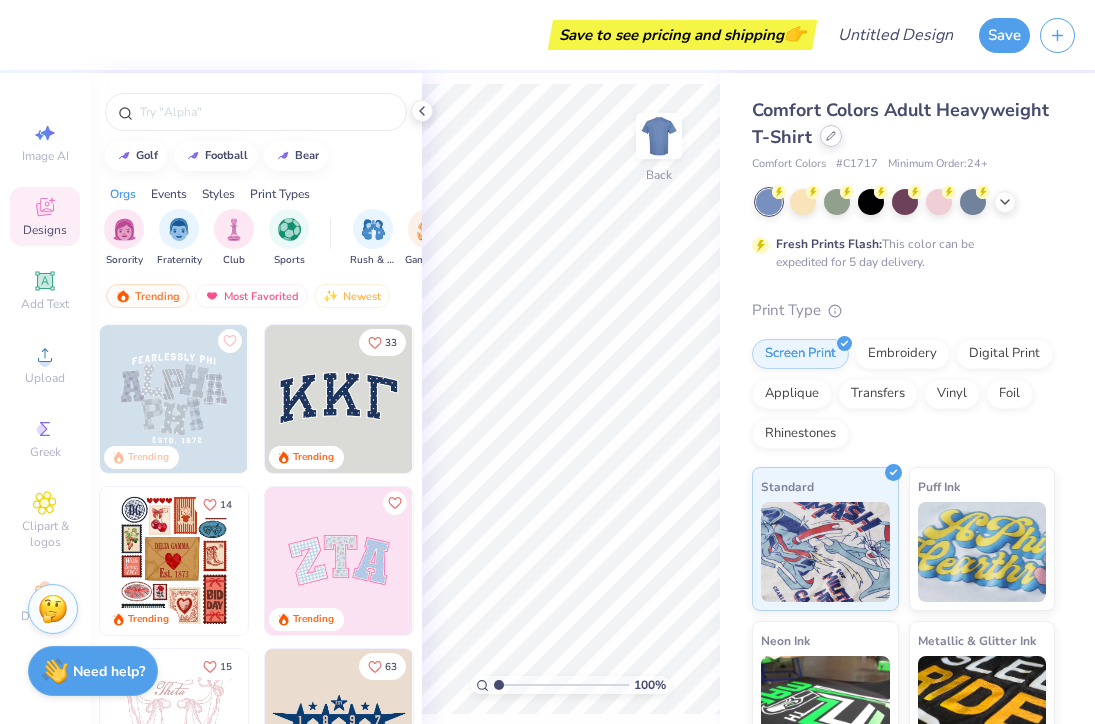 click at bounding box center (831, 136) 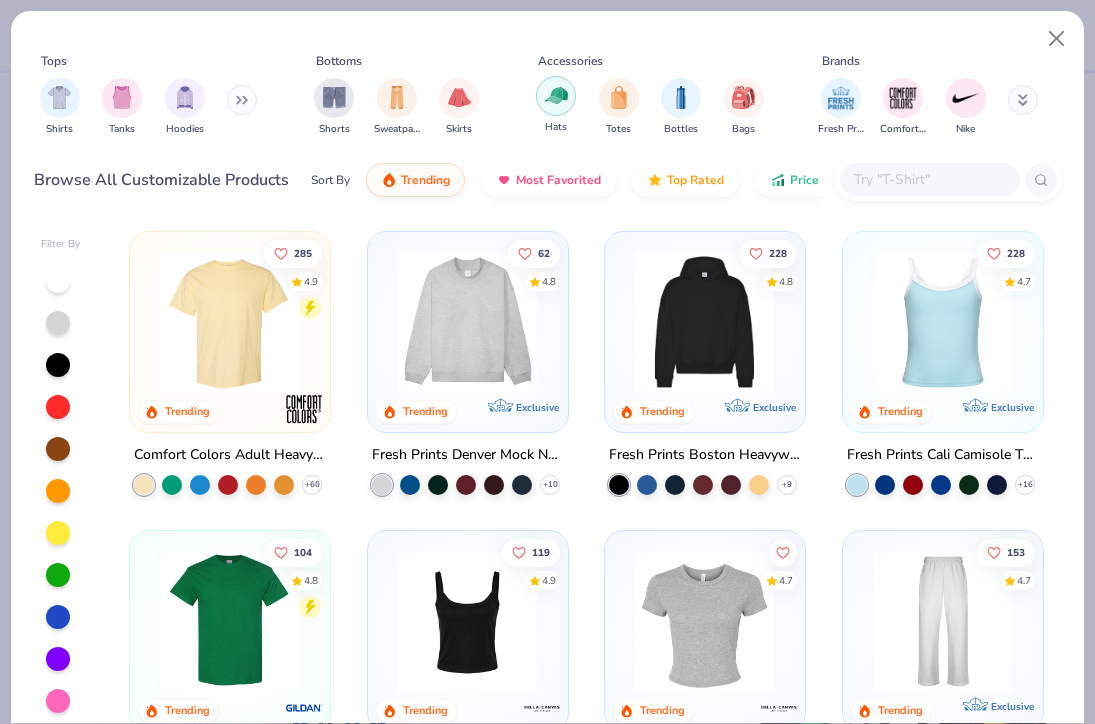 click at bounding box center (556, 95) 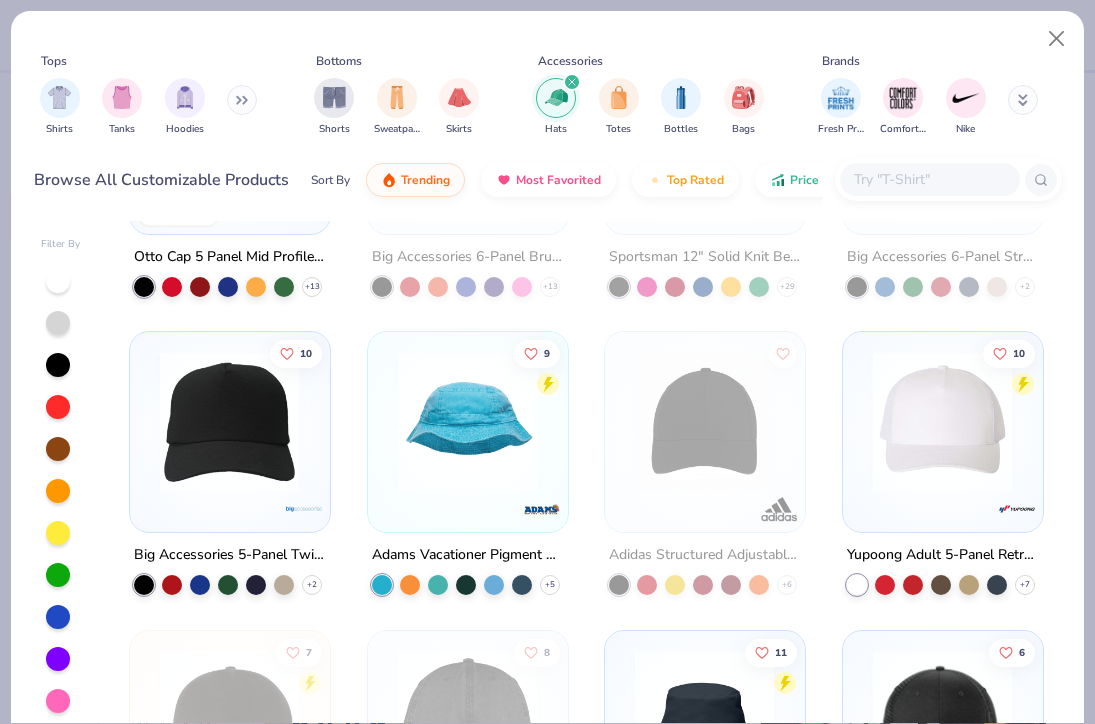 scroll, scrollTop: 503, scrollLeft: 0, axis: vertical 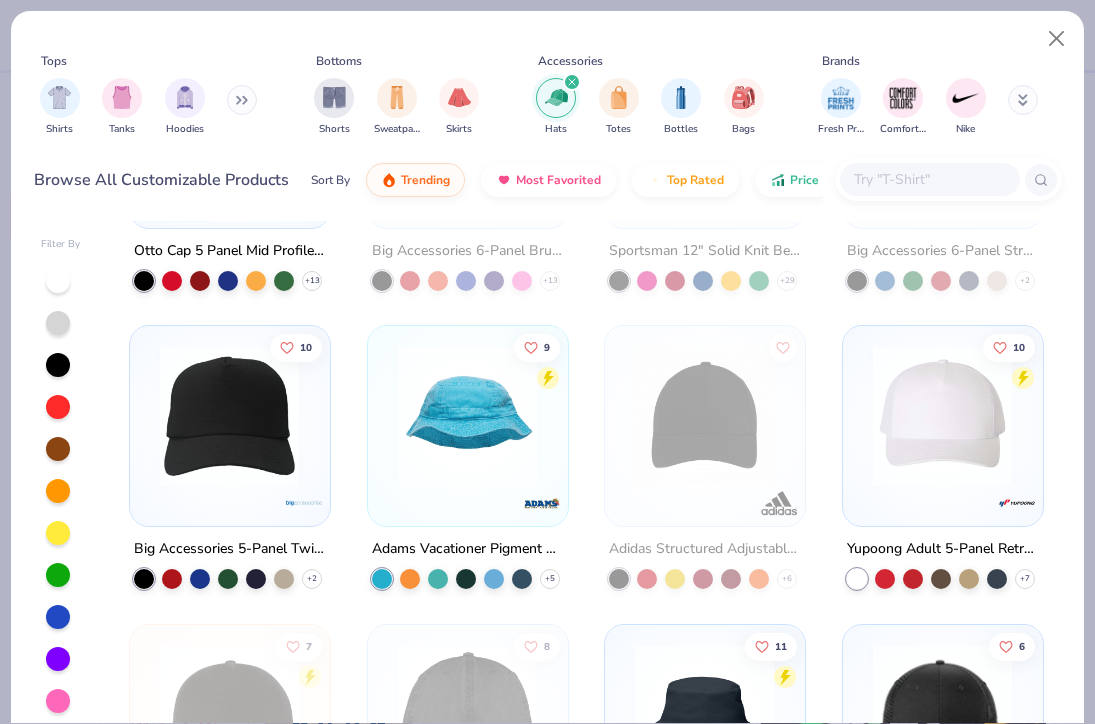 click at bounding box center [229, 416] 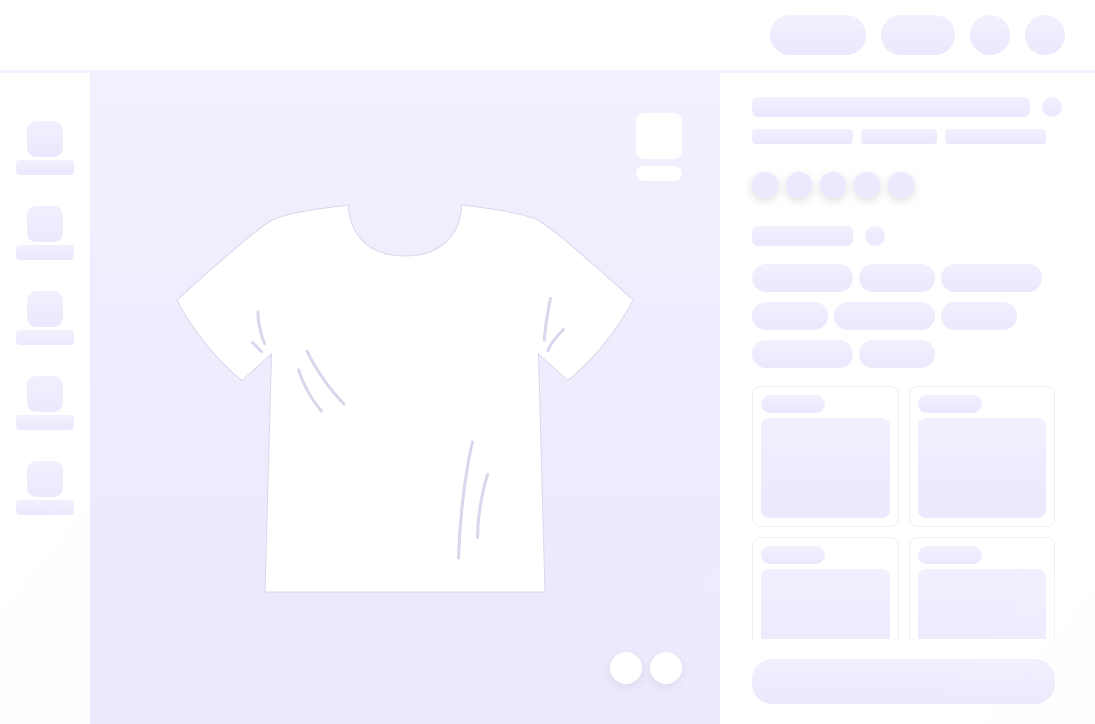 scroll, scrollTop: 0, scrollLeft: 0, axis: both 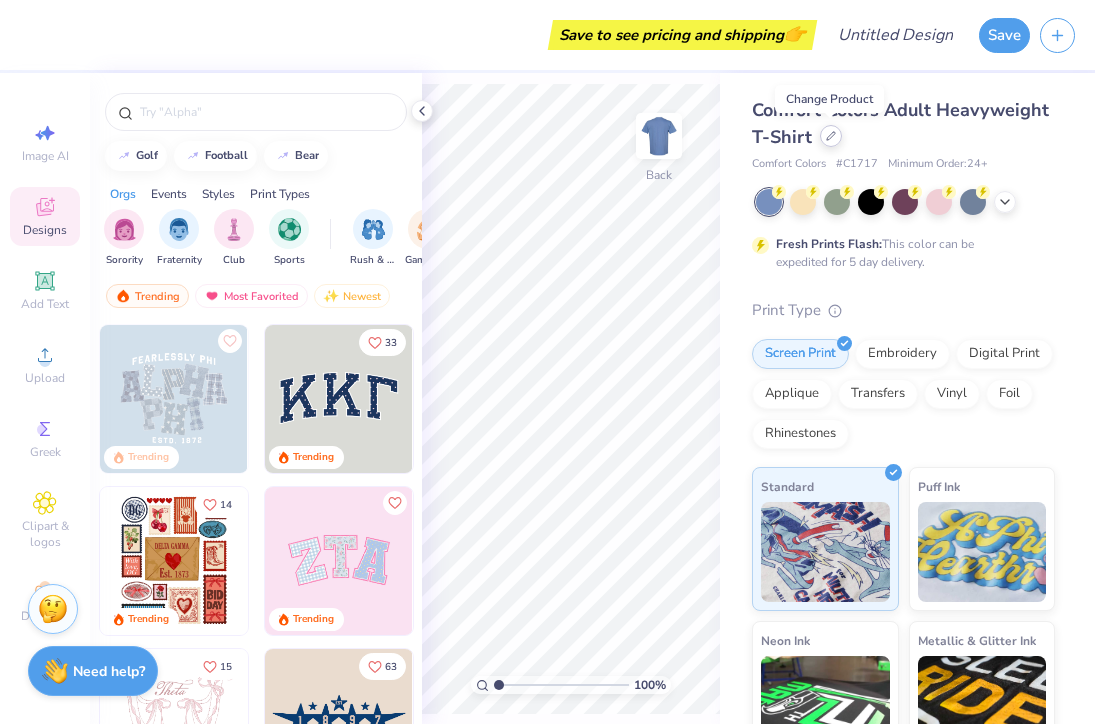 click 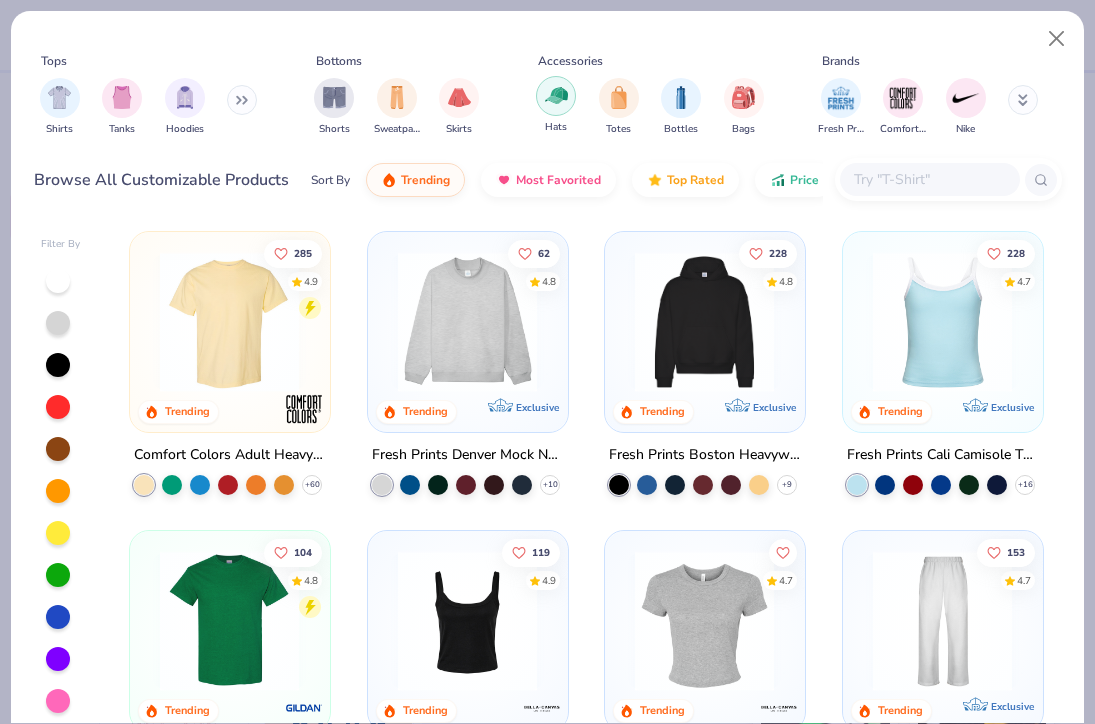 click at bounding box center (556, 95) 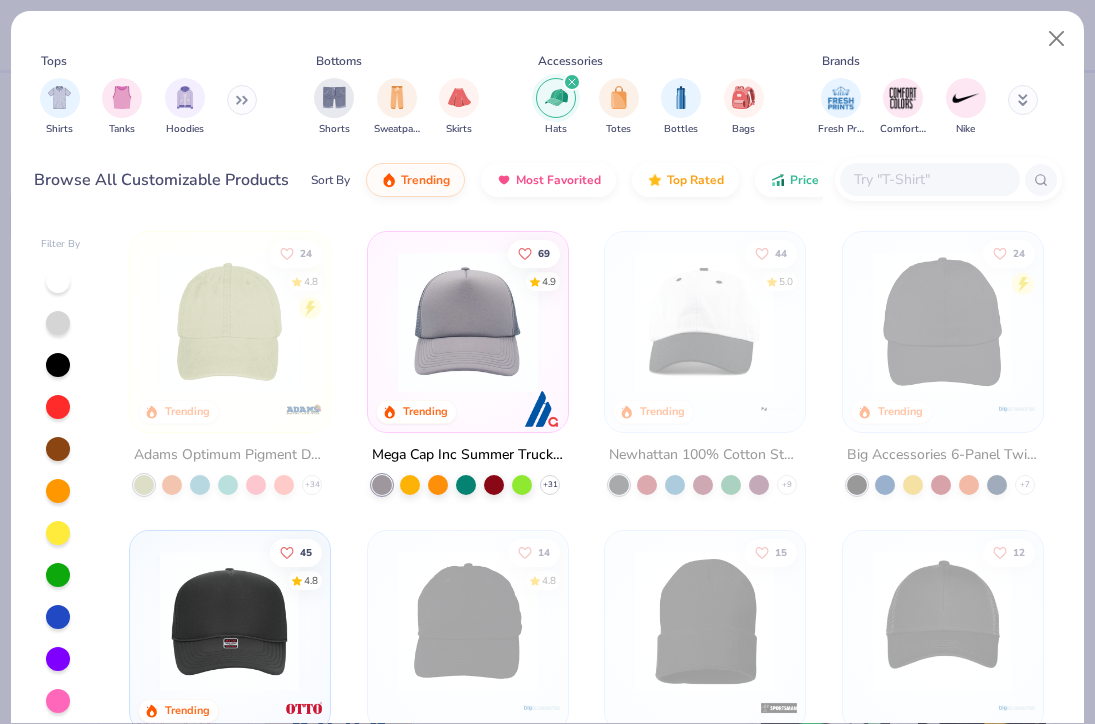 click at bounding box center [468, 322] 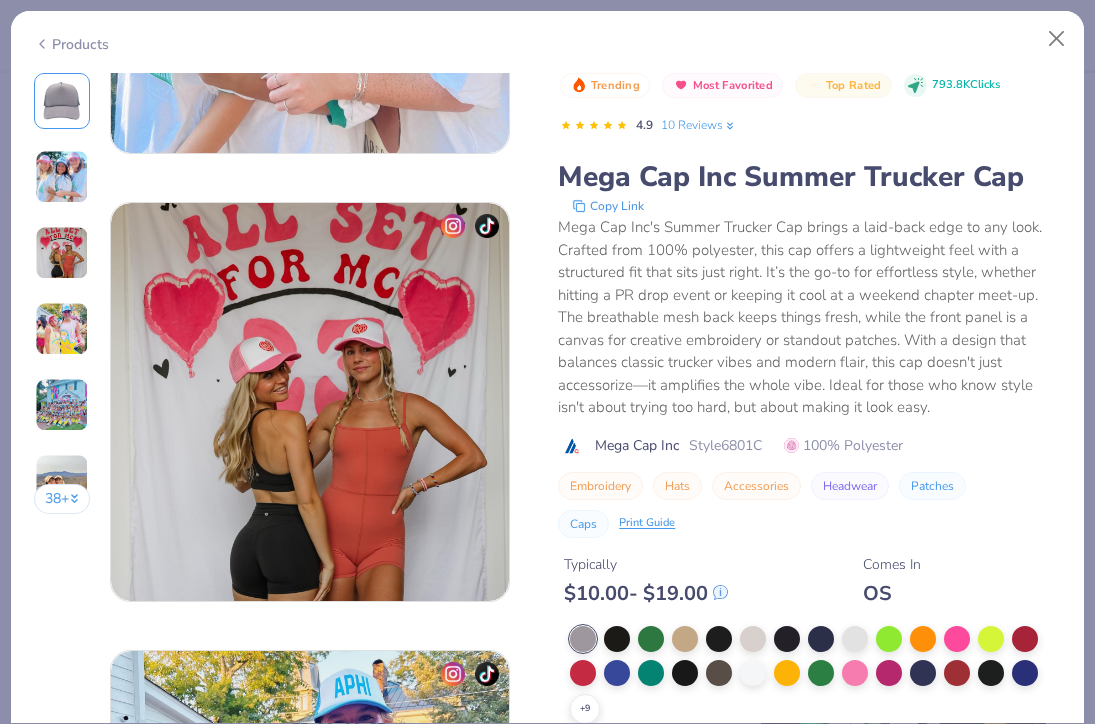 scroll, scrollTop: 769, scrollLeft: 0, axis: vertical 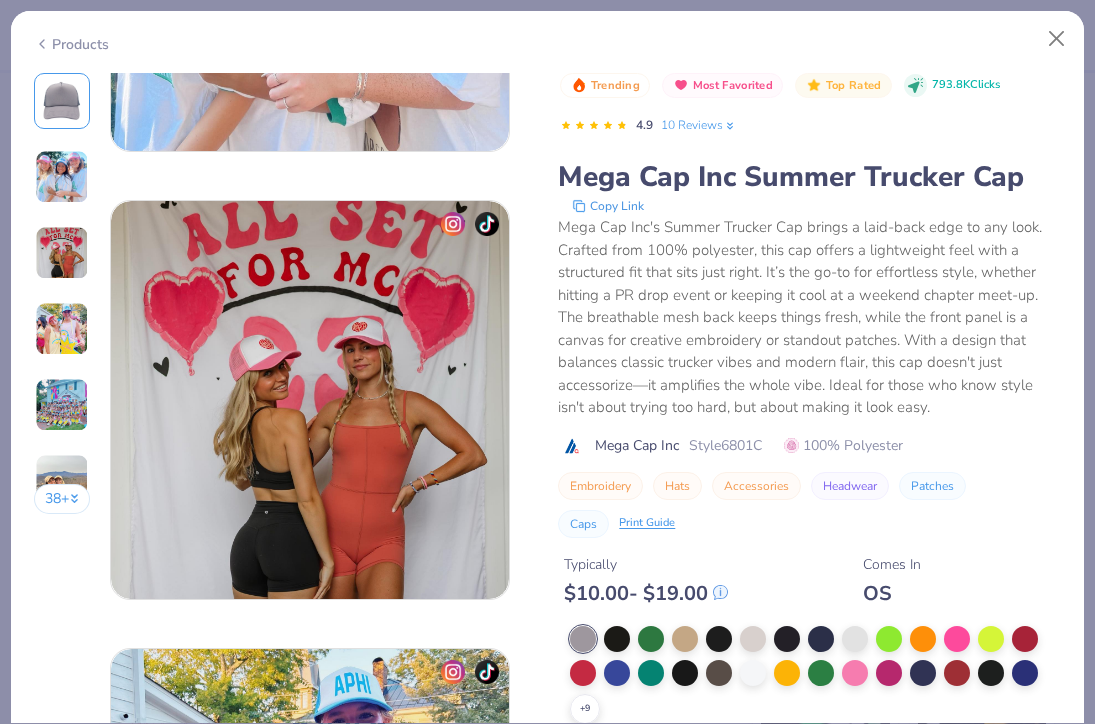 click at bounding box center (62, 329) 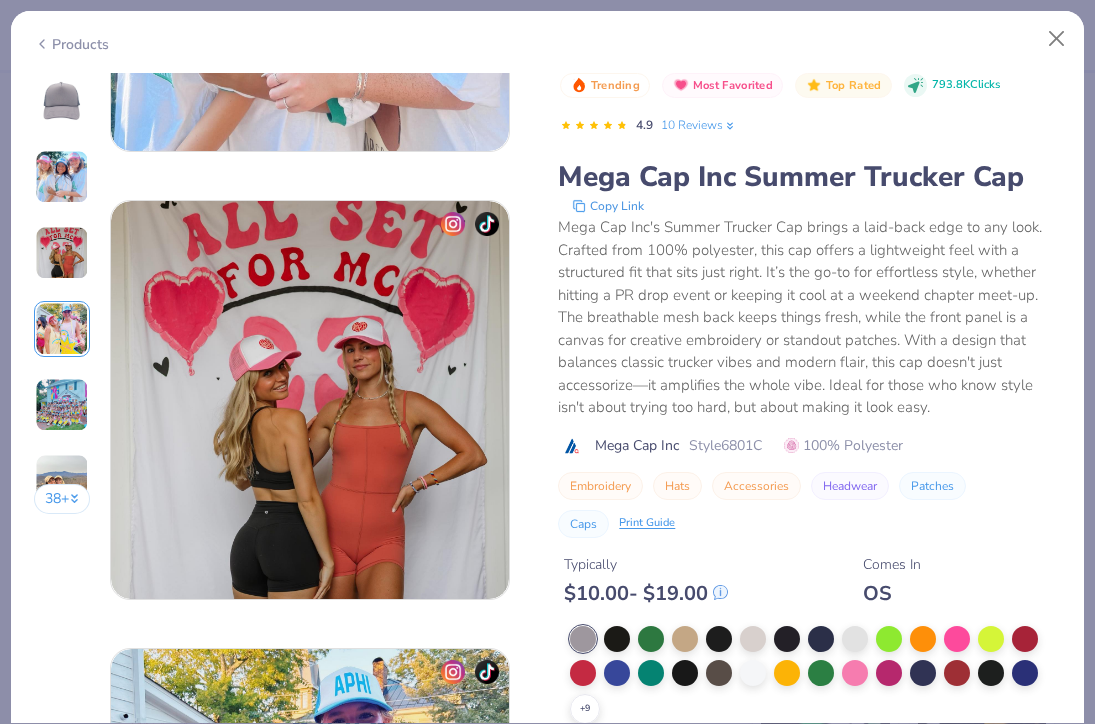 scroll, scrollTop: 1344, scrollLeft: 0, axis: vertical 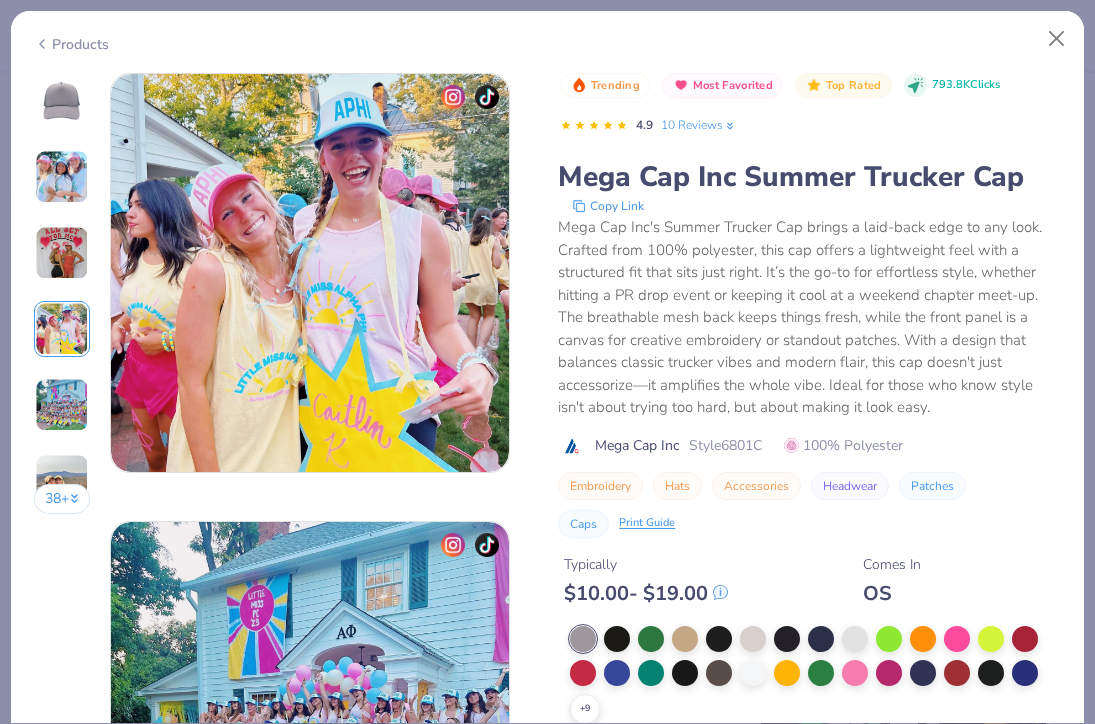 click at bounding box center [62, 177] 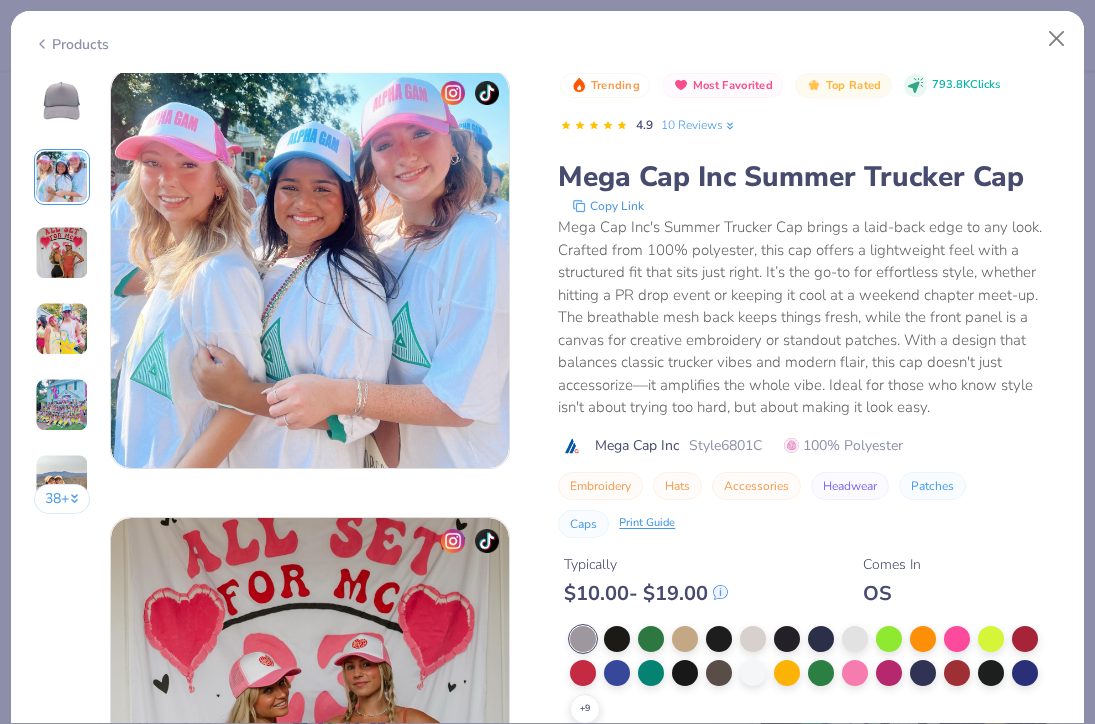 scroll, scrollTop: 448, scrollLeft: 0, axis: vertical 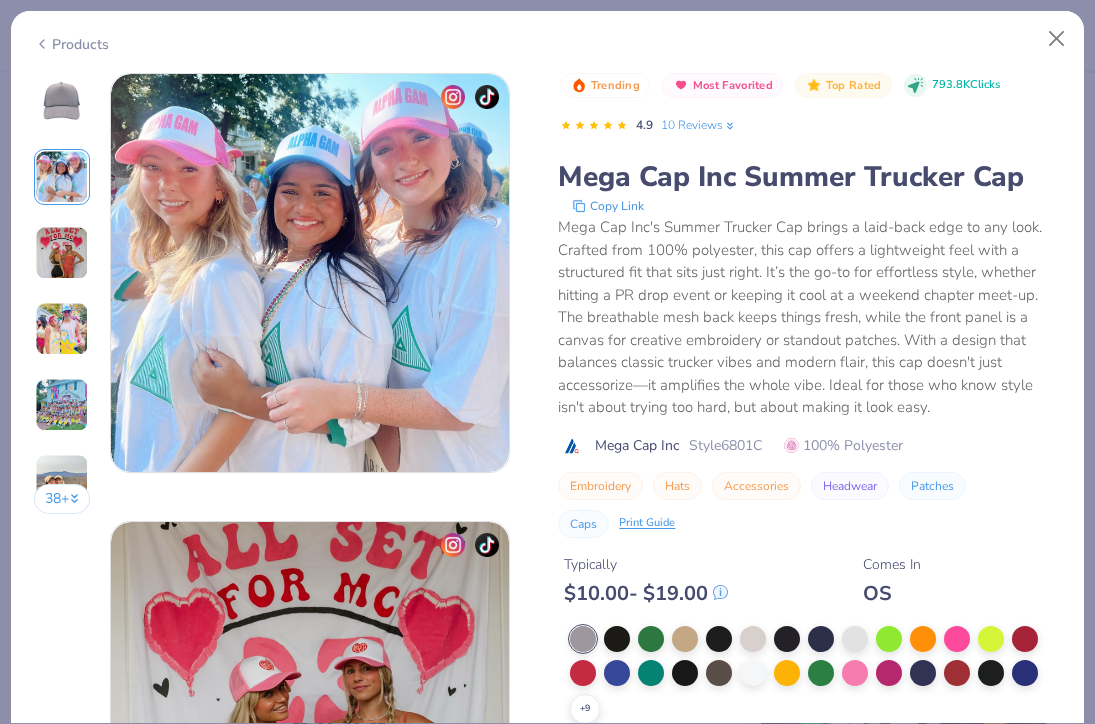 click at bounding box center [62, 101] 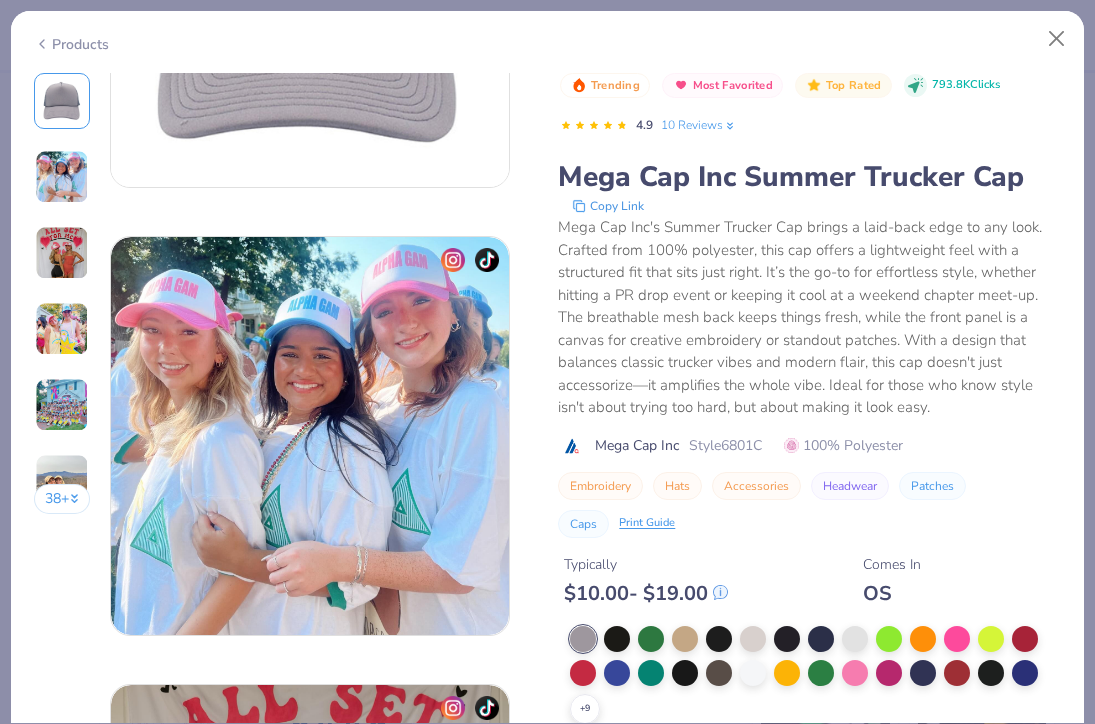 scroll, scrollTop: 288, scrollLeft: 0, axis: vertical 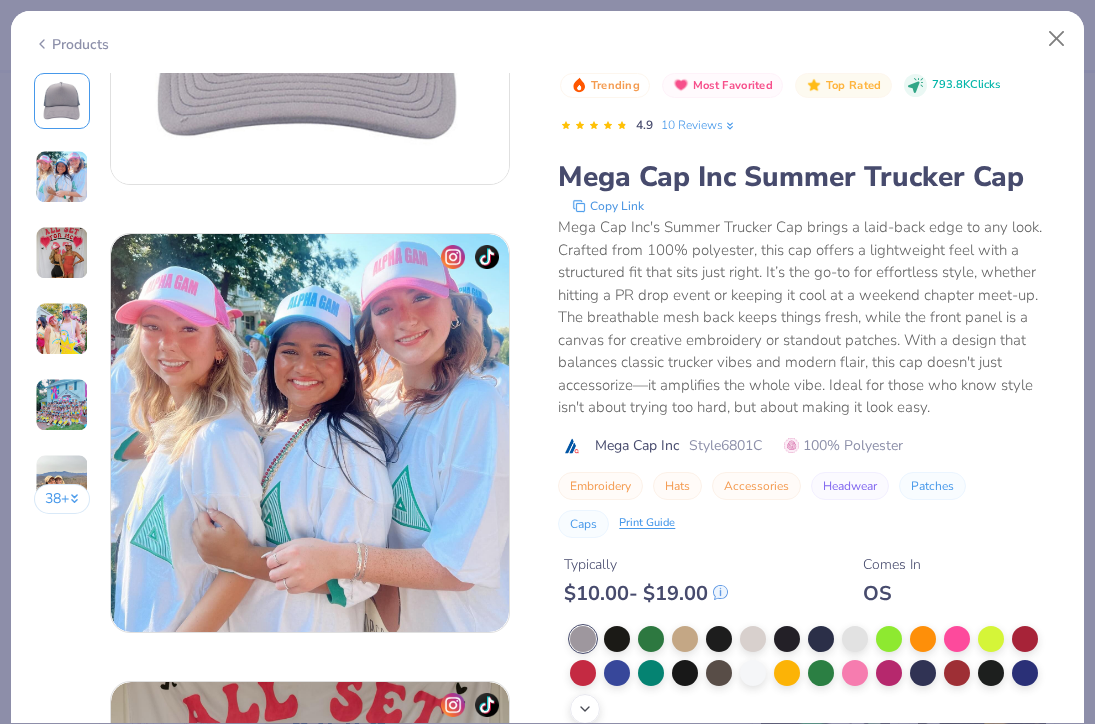 click 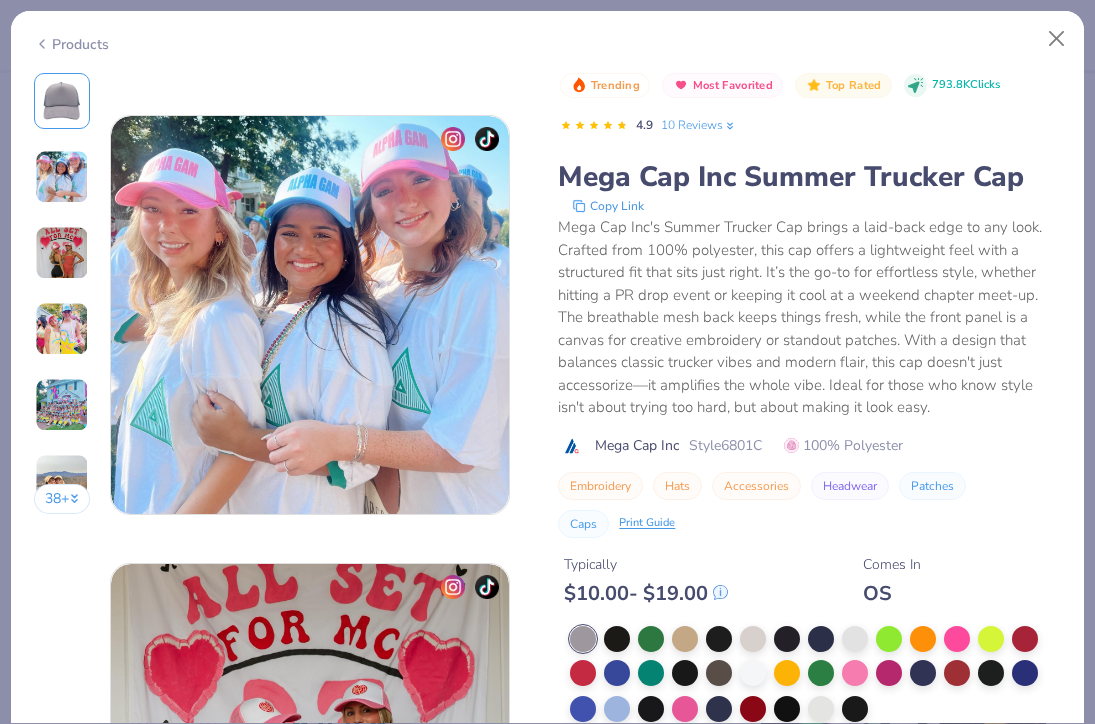 scroll, scrollTop: 404, scrollLeft: 0, axis: vertical 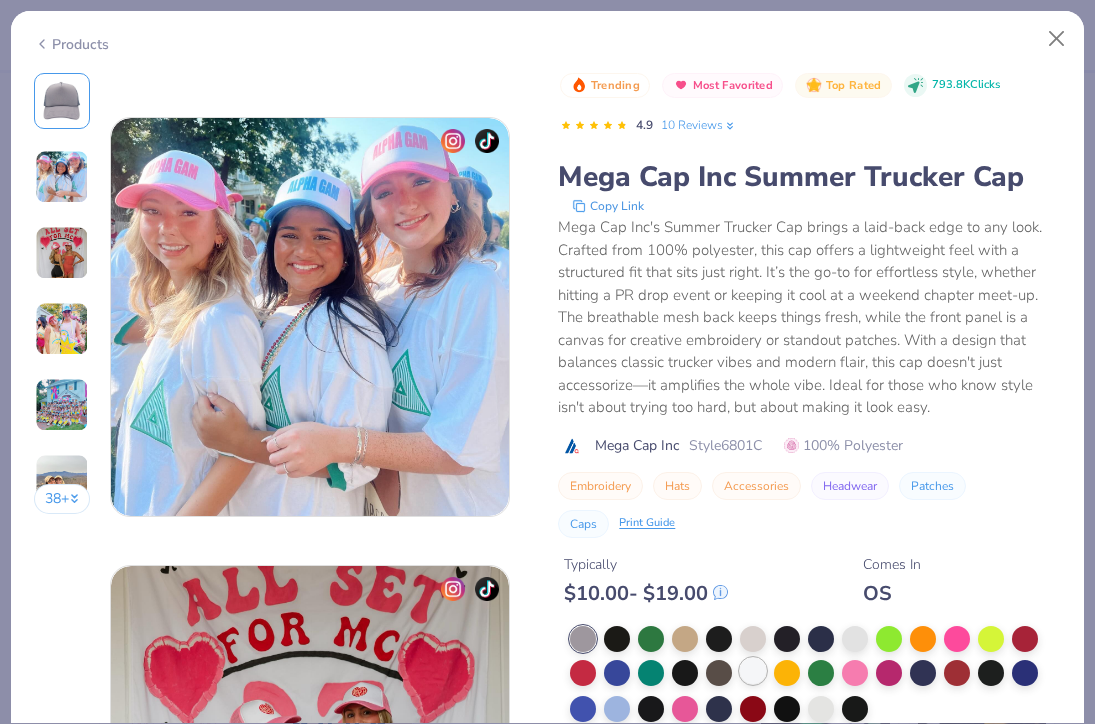 click at bounding box center (753, 671) 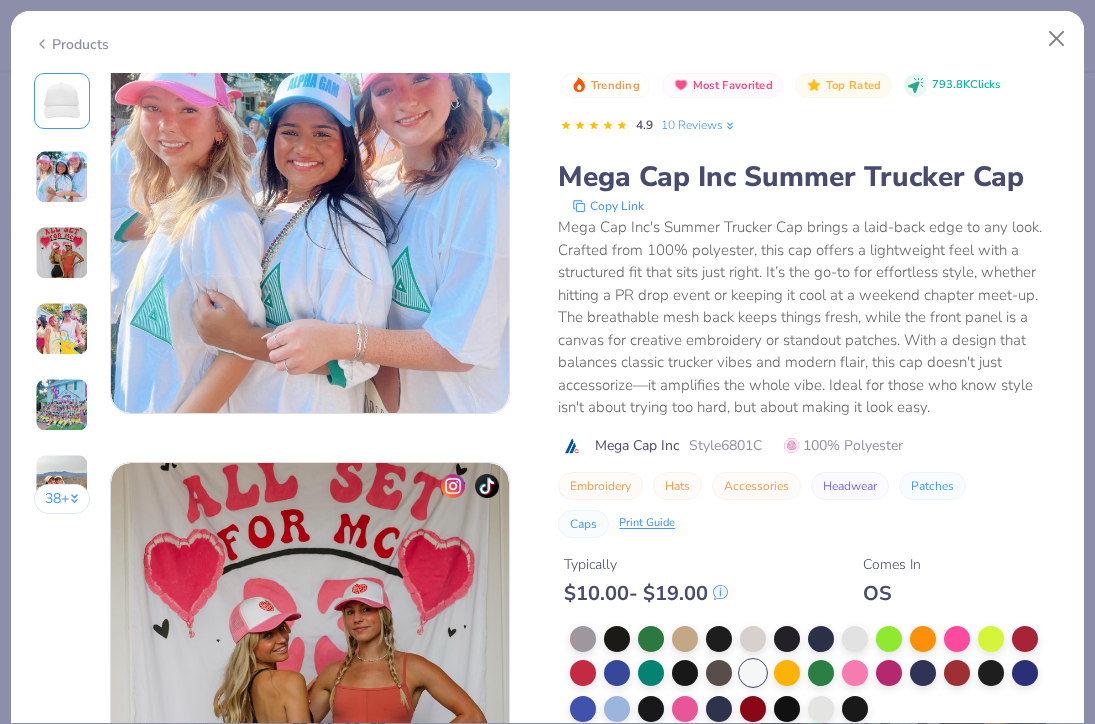 scroll, scrollTop: 526, scrollLeft: 0, axis: vertical 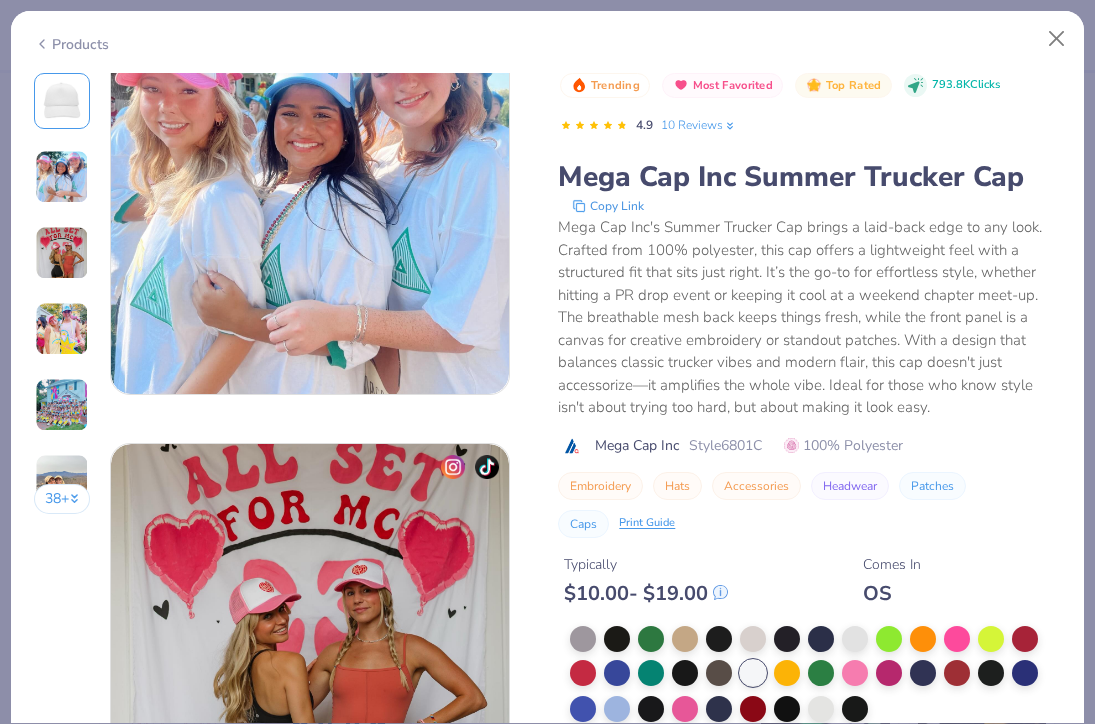 click on "Mega Cap Inc's Summer Trucker Cap brings a laid-back edge to any look. Crafted from 100% polyester, this cap offers a lightweight feel with a structured fit that sits just right. It’s the go-to for effortless style, whether hitting a PR drop event or keeping it cool at a weekend chapter meet-up. The breathable mesh back keeps things fresh, while the front panel is a canvas for creative embroidery or standout patches. With a design that balances classic trucker vibes and modern flair, this cap doesn't just accessorize—it amplifies the whole vibe. Ideal for those who know style isn't about trying too hard, but about making it look easy." at bounding box center [809, 317] 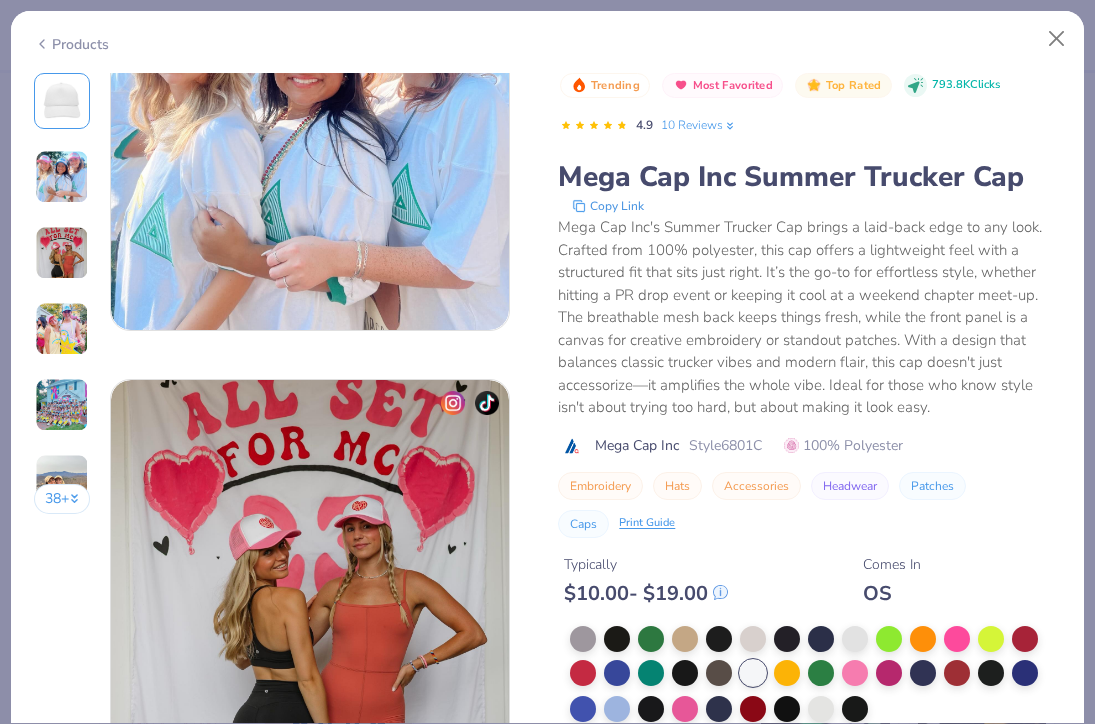 scroll, scrollTop: 599, scrollLeft: 0, axis: vertical 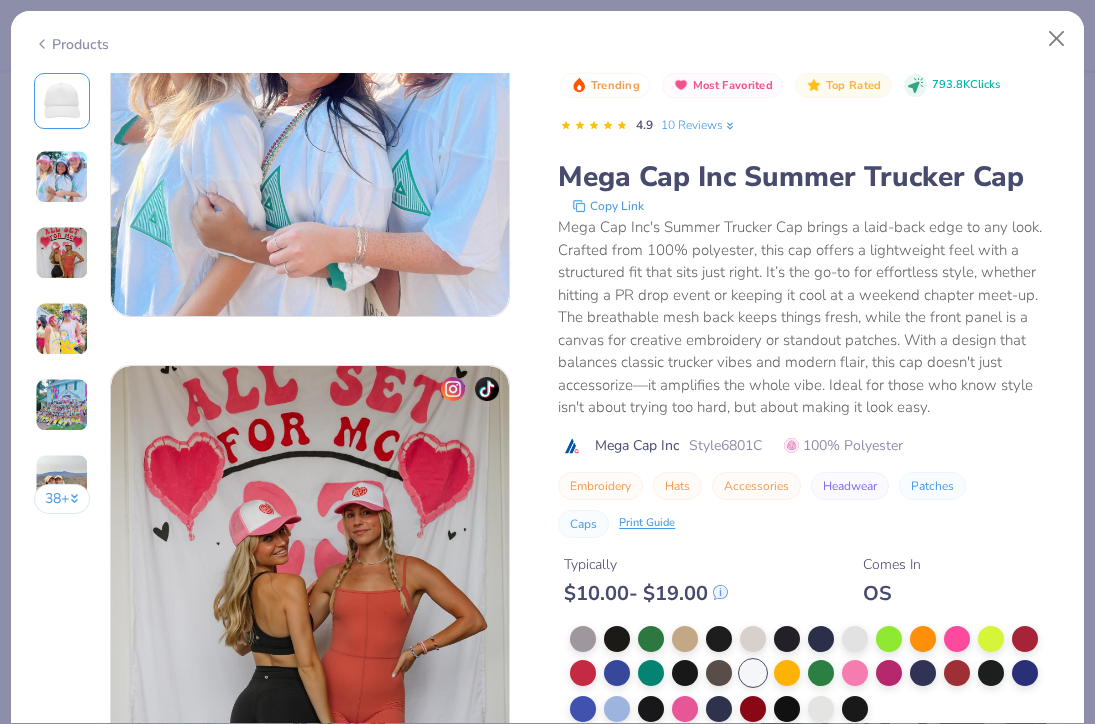 click on "Embroidery Hats Accessories Headwear Patches Caps Print Guide" at bounding box center [809, 505] 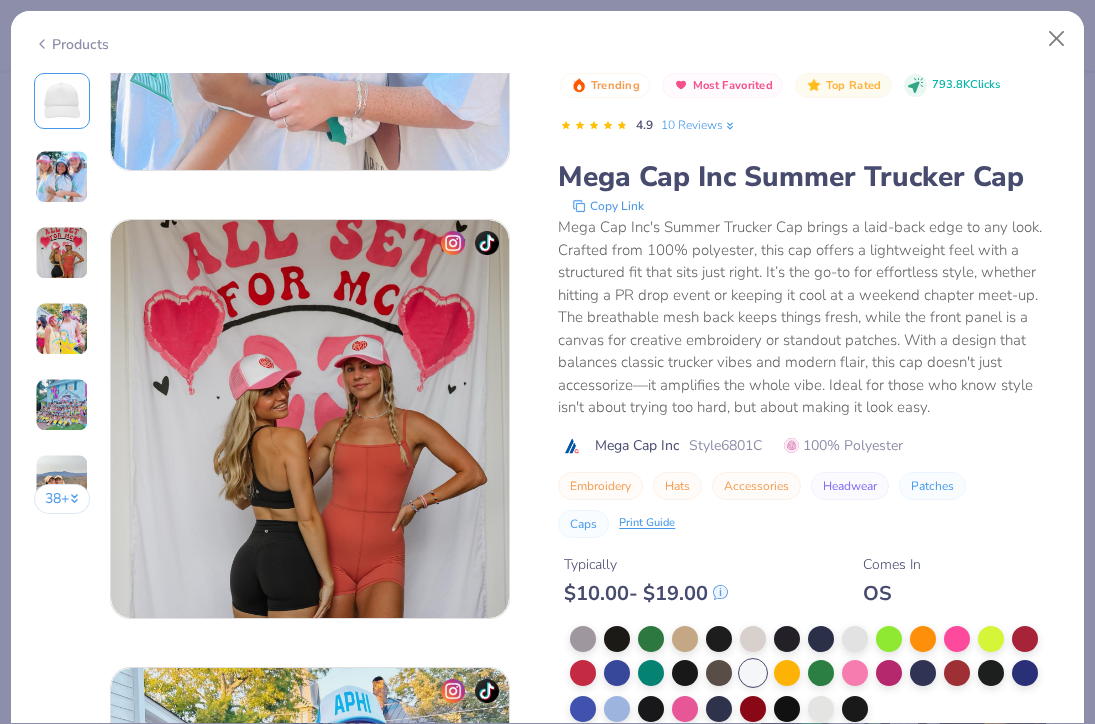 scroll, scrollTop: 872, scrollLeft: 0, axis: vertical 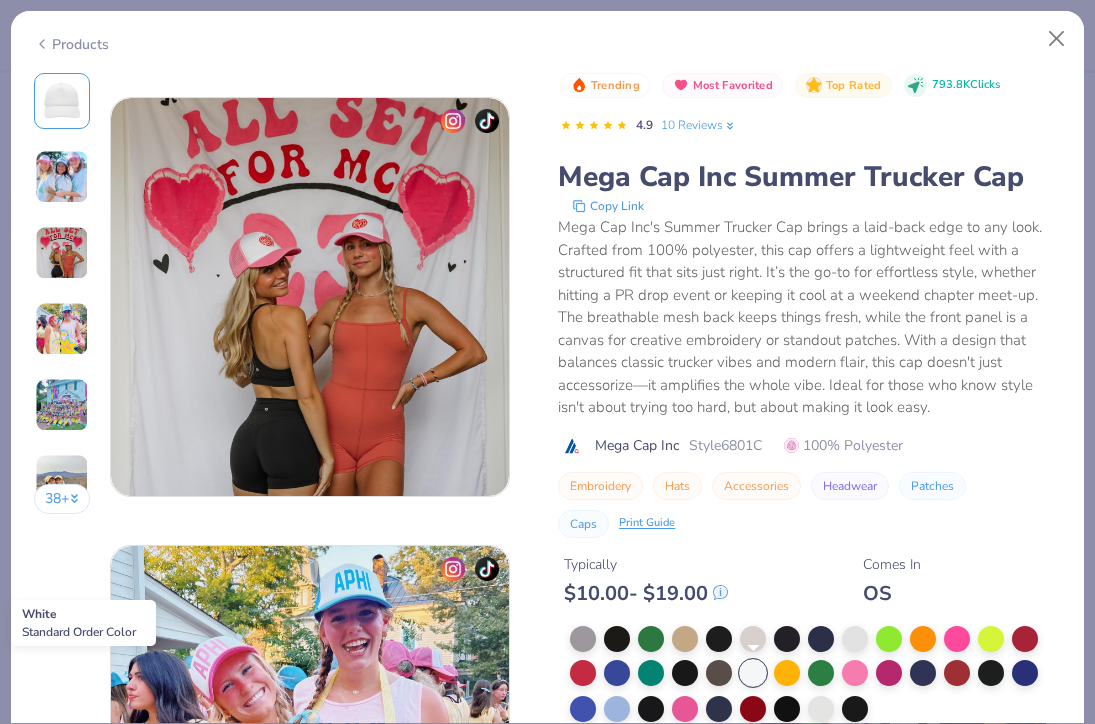 click at bounding box center [753, 673] 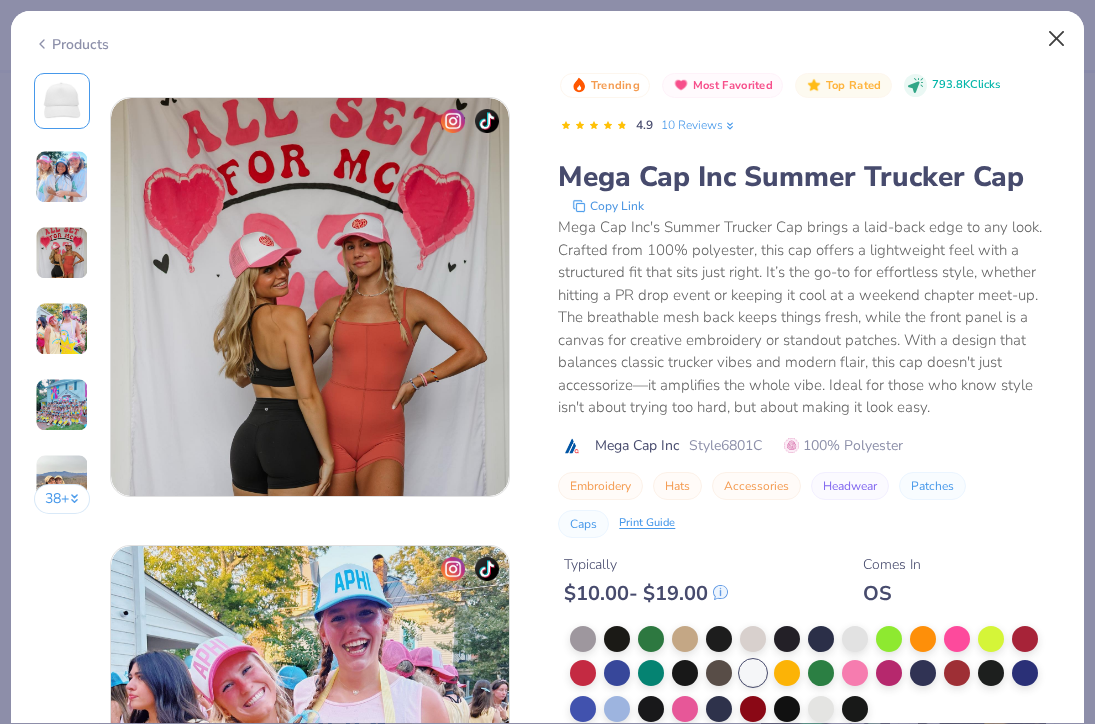 click at bounding box center [1057, 39] 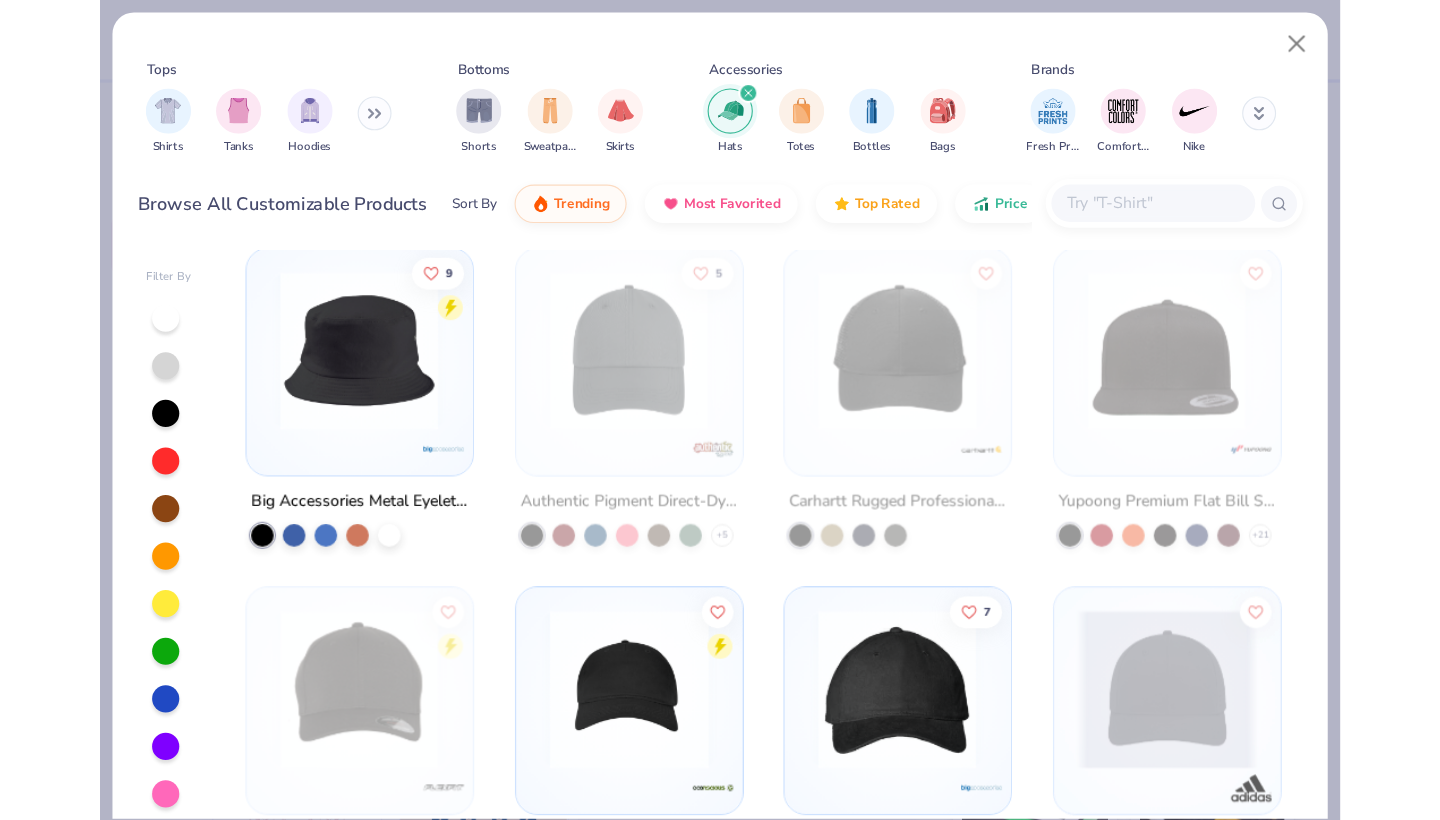 scroll, scrollTop: 1341, scrollLeft: 0, axis: vertical 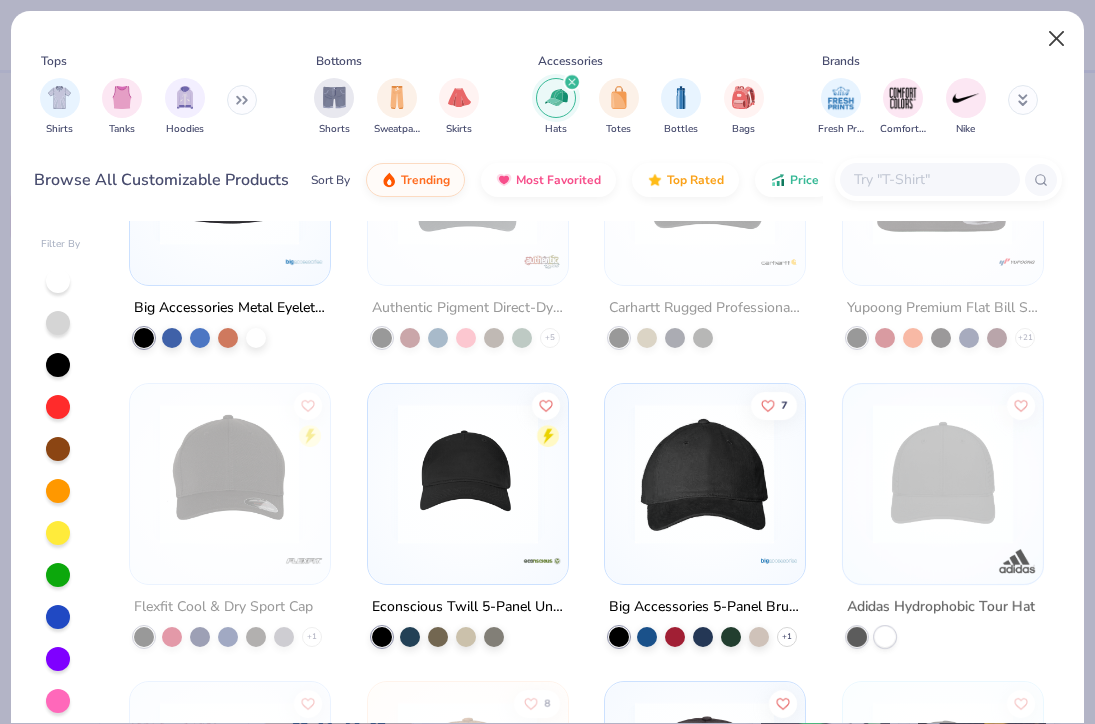 click at bounding box center [1057, 39] 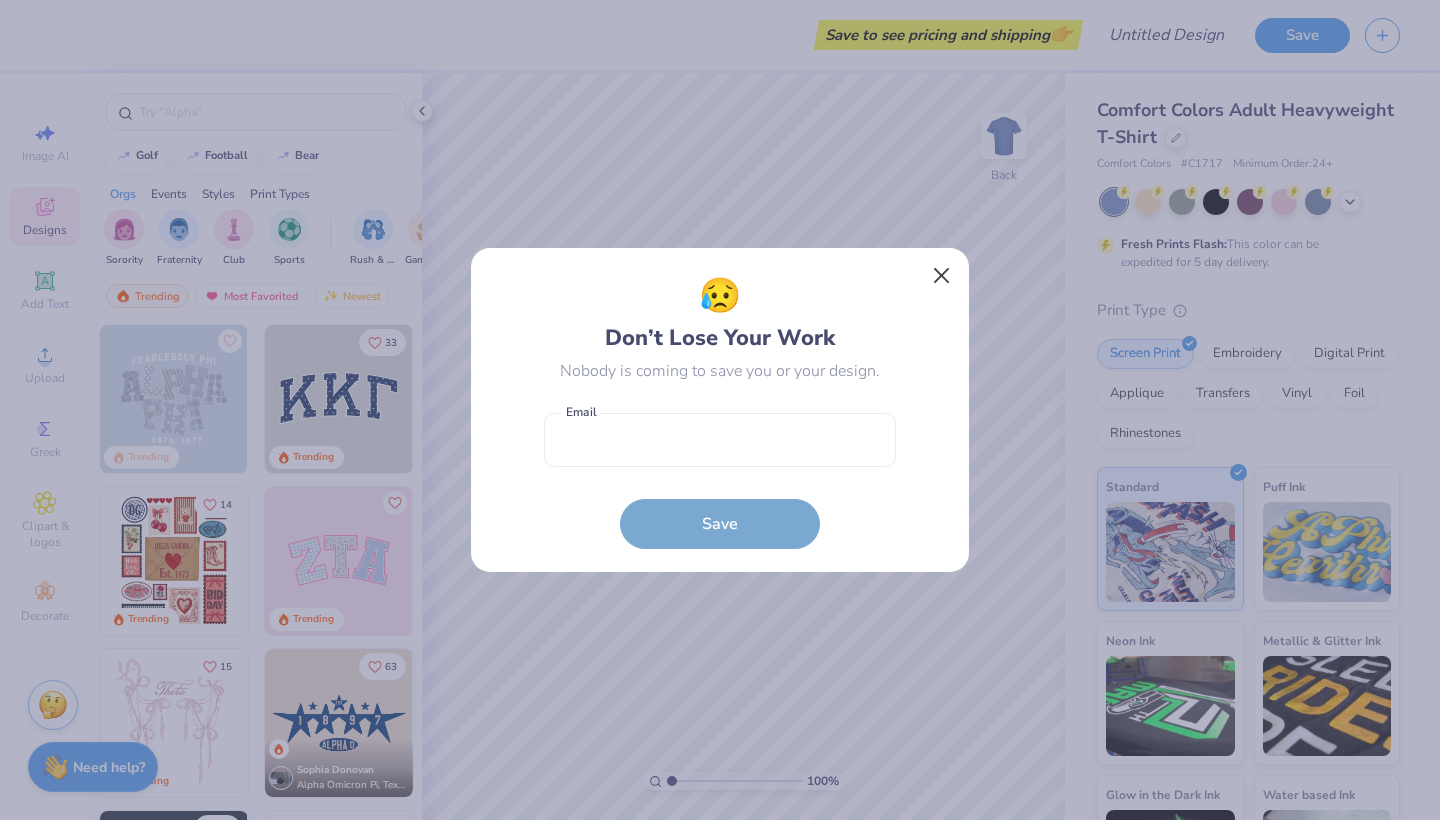 click at bounding box center (942, 276) 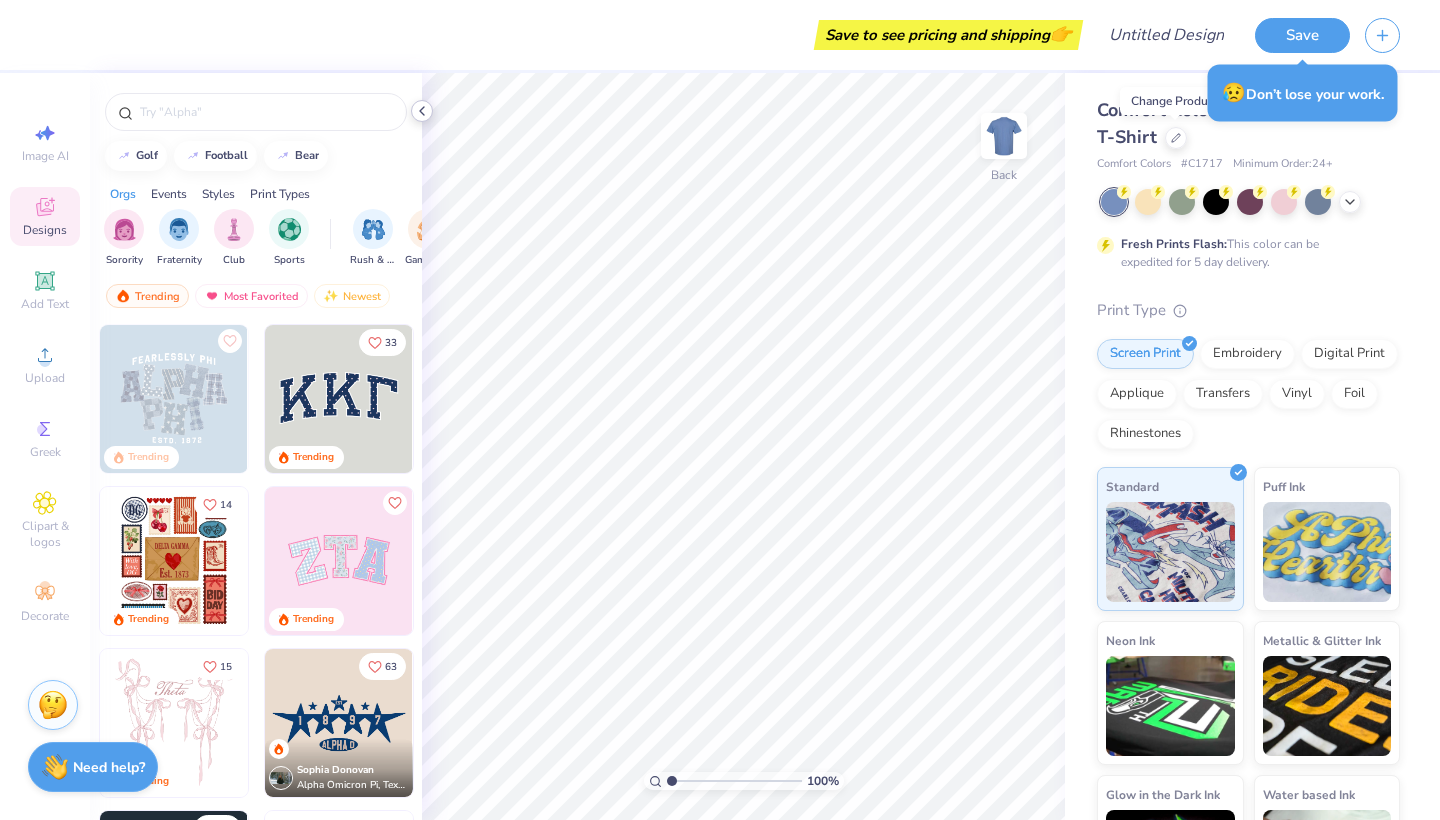 click 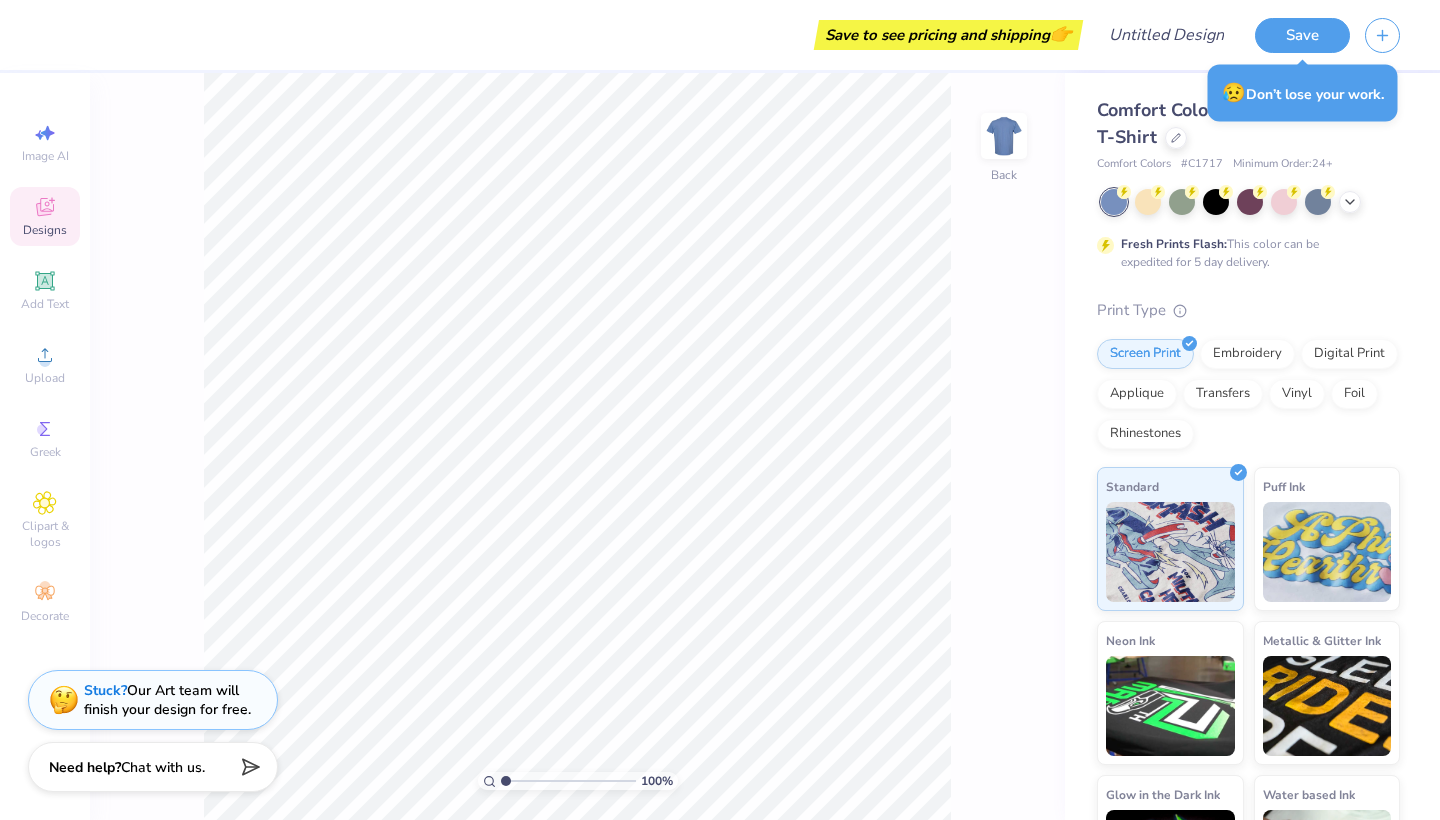 click on "Save to see pricing and shipping  👉" at bounding box center (566, 35) 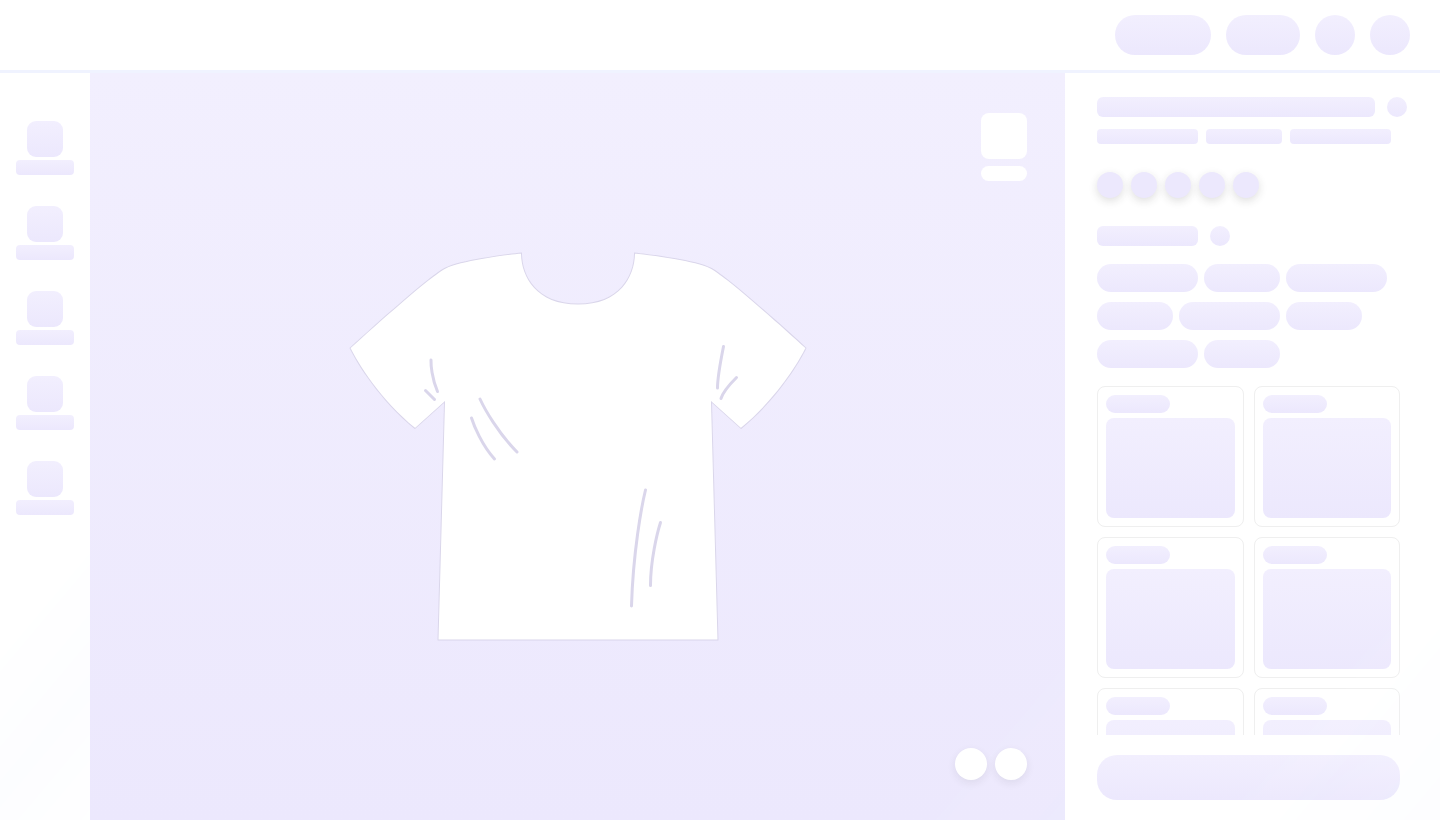 scroll, scrollTop: 0, scrollLeft: 0, axis: both 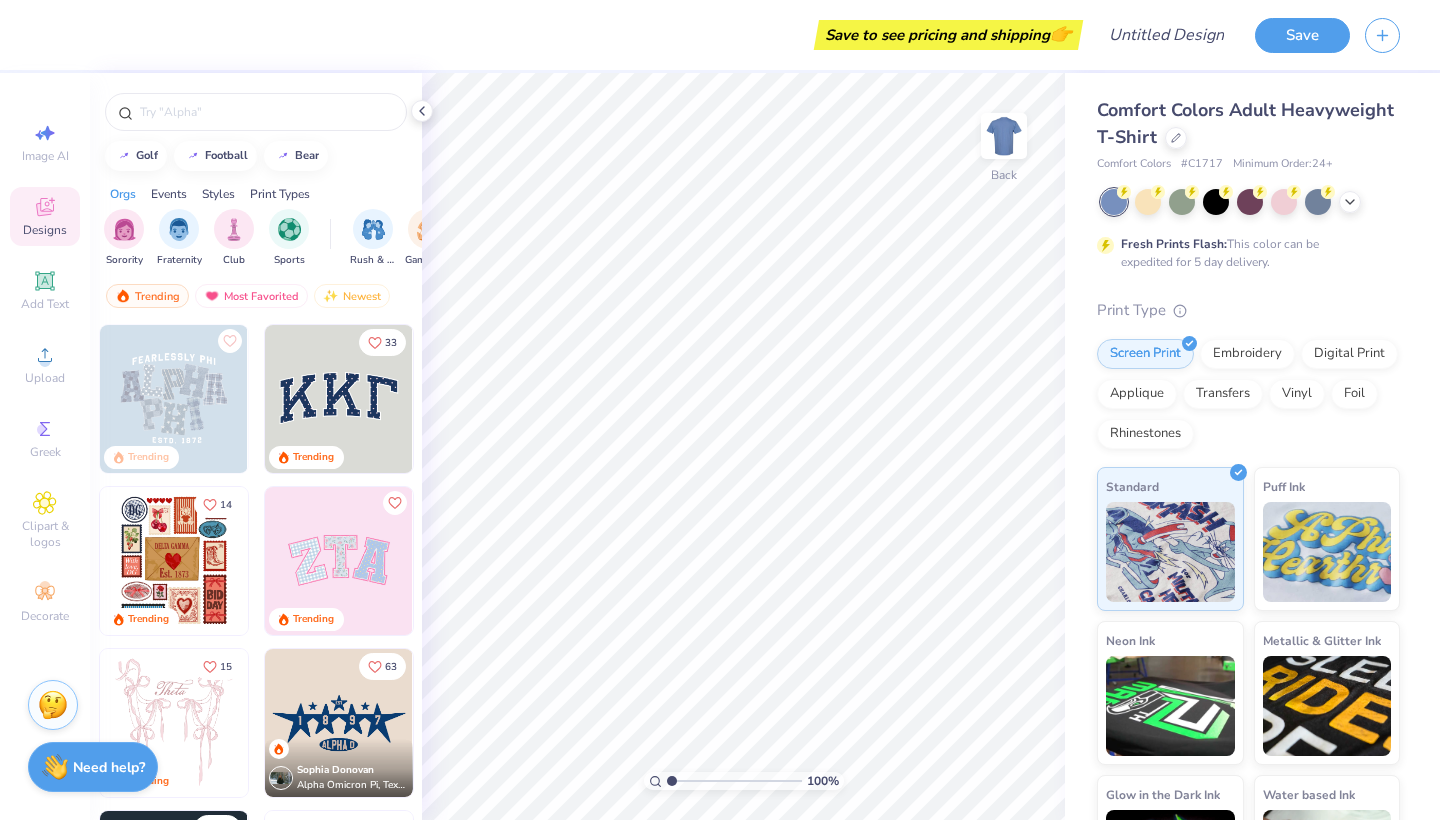 click on "Save to see pricing and shipping  👉" at bounding box center [566, 35] 